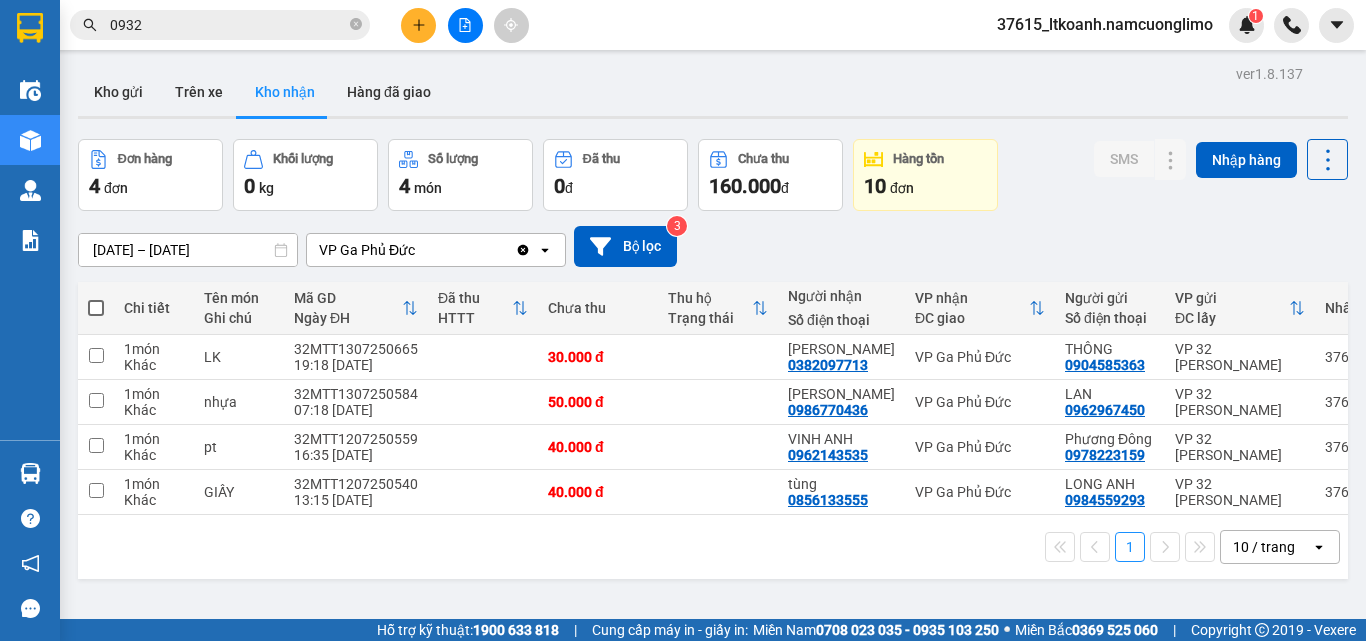 scroll, scrollTop: 0, scrollLeft: 0, axis: both 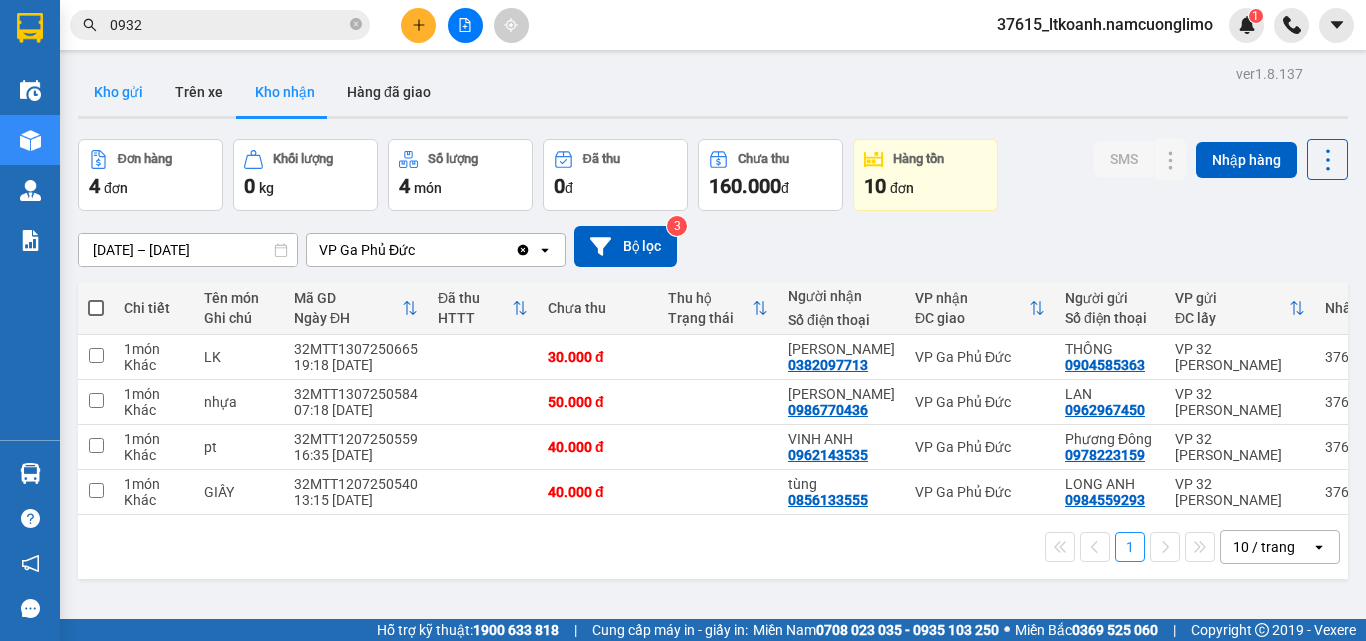 click on "Kho gửi" at bounding box center (118, 92) 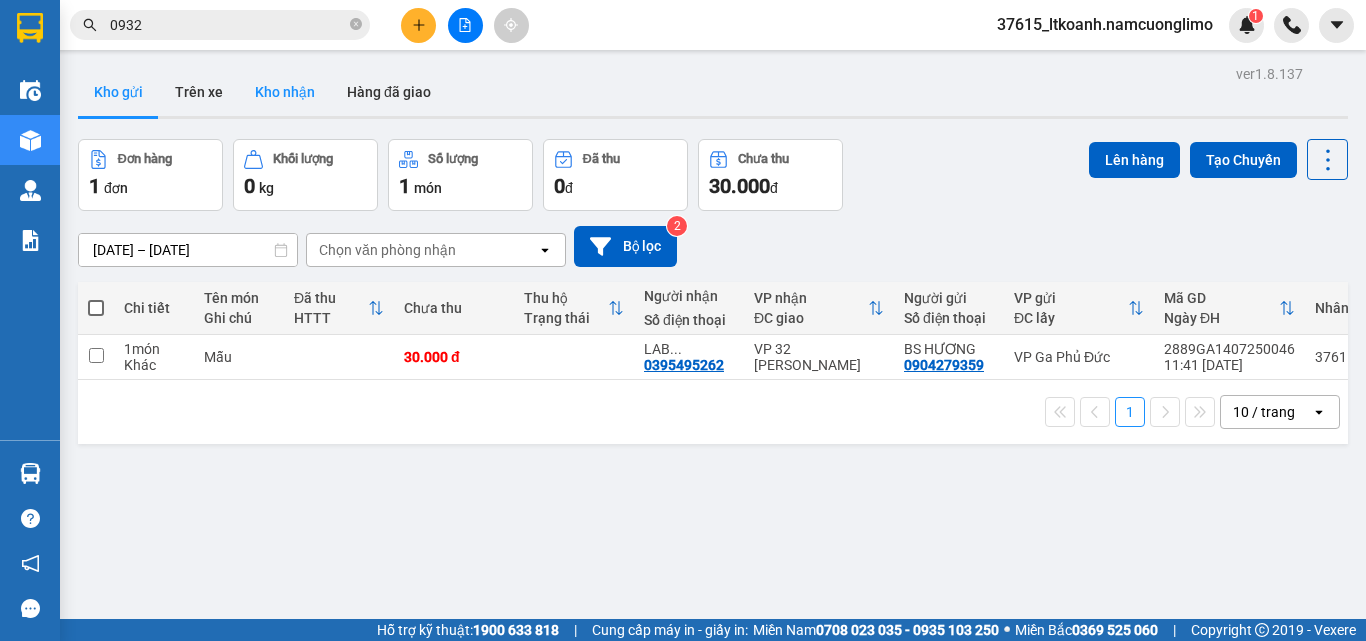 click on "Kho nhận" at bounding box center [285, 92] 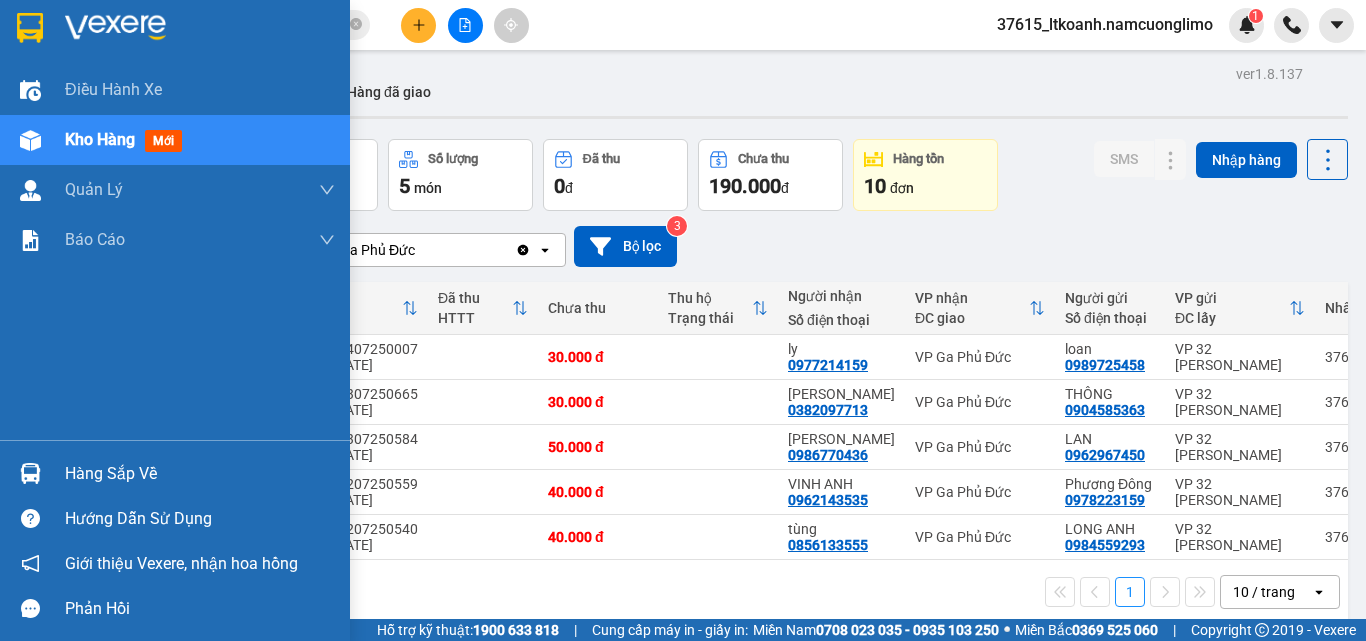 click at bounding box center [30, 473] 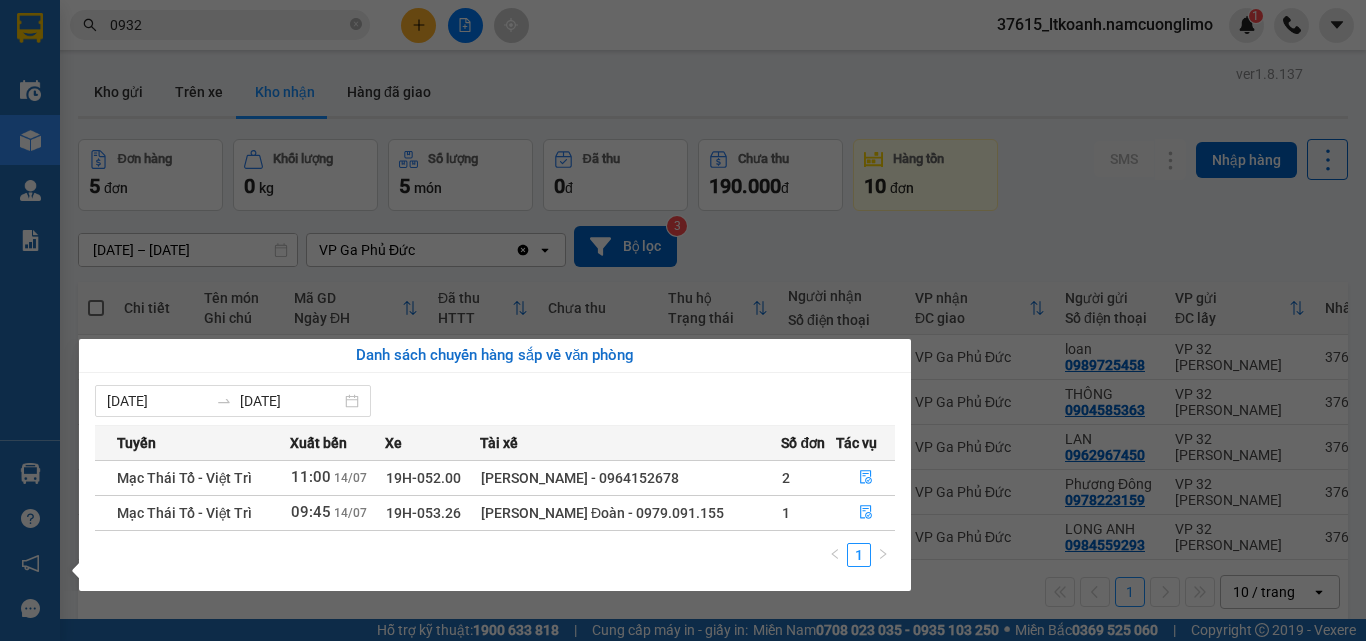 click on "Kết quả tìm kiếm ( 1185 )  Bộ lọc  Mã ĐH Trạng thái Món hàng Tổng cước Chưa cước Người gửi VP Gửi Người nhận VP Nhận 32MTT1407250010 08:57 [DATE] VP Nhận   19H-058.48 10:31 [DATE] pt SL:  1 50.000 50.000 0906434392 ĐẠT VP 32 Mạc Thái Tổ 0932 231970 ANH SÁU ( TOÀN ĐĂNG ) VP 77 Phù Đổng PV0509240267 12:00 [DATE] VP Gửi   pt SL:  1 30.000 30.000 0967376984 dũng 93 Phố Vọng 0932 265699 CHỊ HẰNG VP 77 Phù Đổng 32MTT1207250517 10:17 [DATE] Đã giao   17:23 [DATE] ĐỒ ẶN SL:  1 40.000 0932 368919 HIỀN VP 32 Mạc Thái Tổ 0912812374 HOÀNG VP Ga Phủ Đức PĐ1007250421 19:44 [DATE] Đã giao   16:01 [DATE] hs SL:  1 30.000 0932 265699 C HẰNG VP 77 Phù Đổng 0908501228 QUYỀN VP 32 Mạc Thái Tổ 32MTT0907250294 17:23 [DATE] Đã giao   06:51 [DATE] GT SL:  1 30.000 0908501228 QUYỀN VP 32 Mạc Thái Tổ 0932 265699 C HẰNG VP 77 Phù Đổng 32MTT0507250451 09:28 [DATE] Đã giao   09:34 [DATE] hs SL:  1 0932" at bounding box center [683, 320] 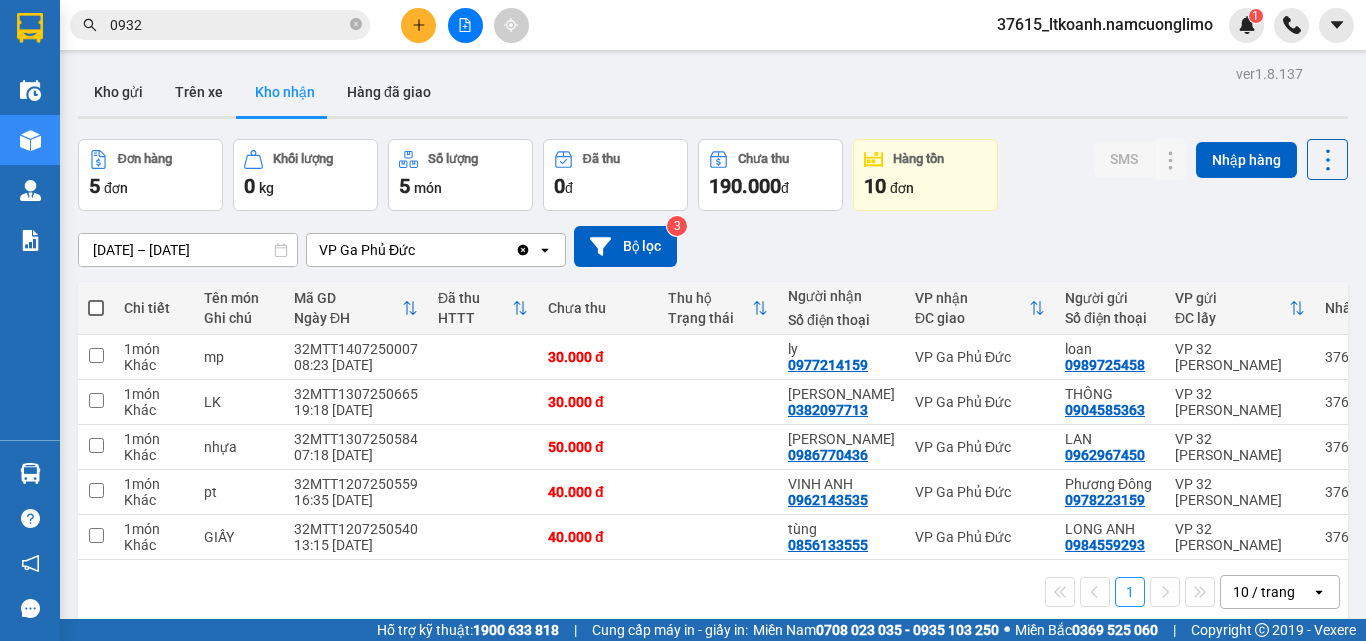 click on "[DATE] – [DATE] Press the down arrow key to interact with the calendar and select a date. Press the escape button to close the calendar. Selected date range is from [DATE] to [DATE]. VP Ga Phủ Đức Clear value open Bộ lọc 3" at bounding box center [713, 246] 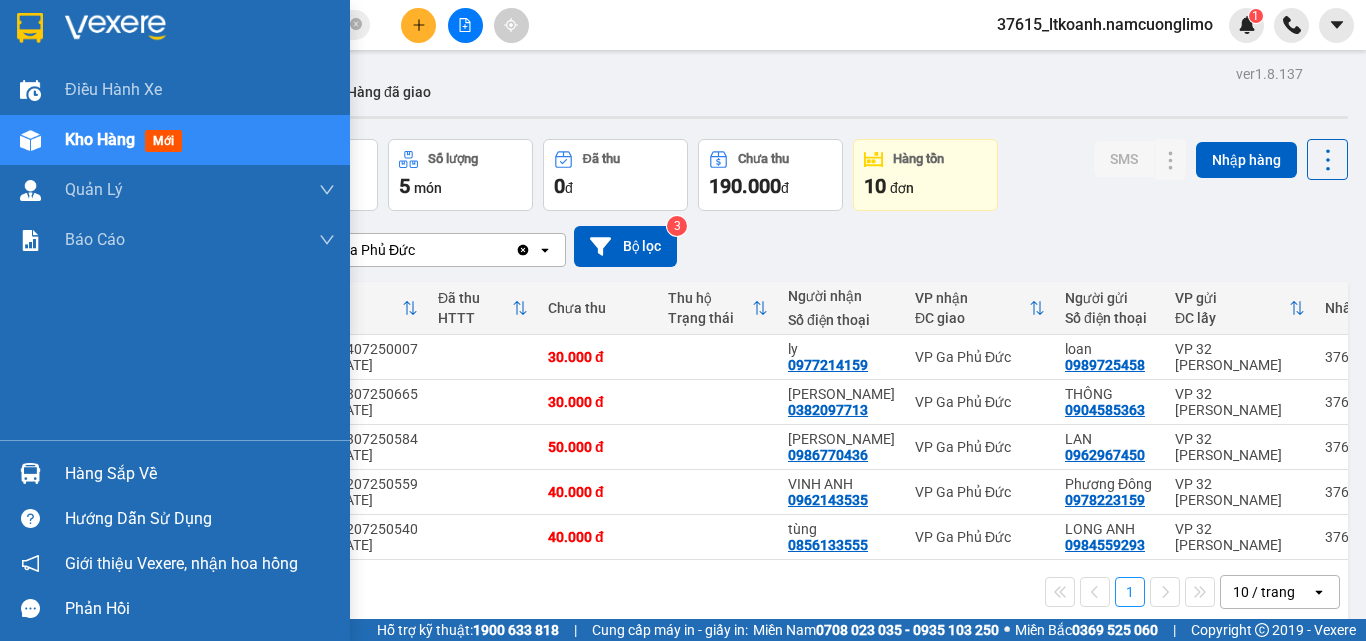 click at bounding box center [30, 473] 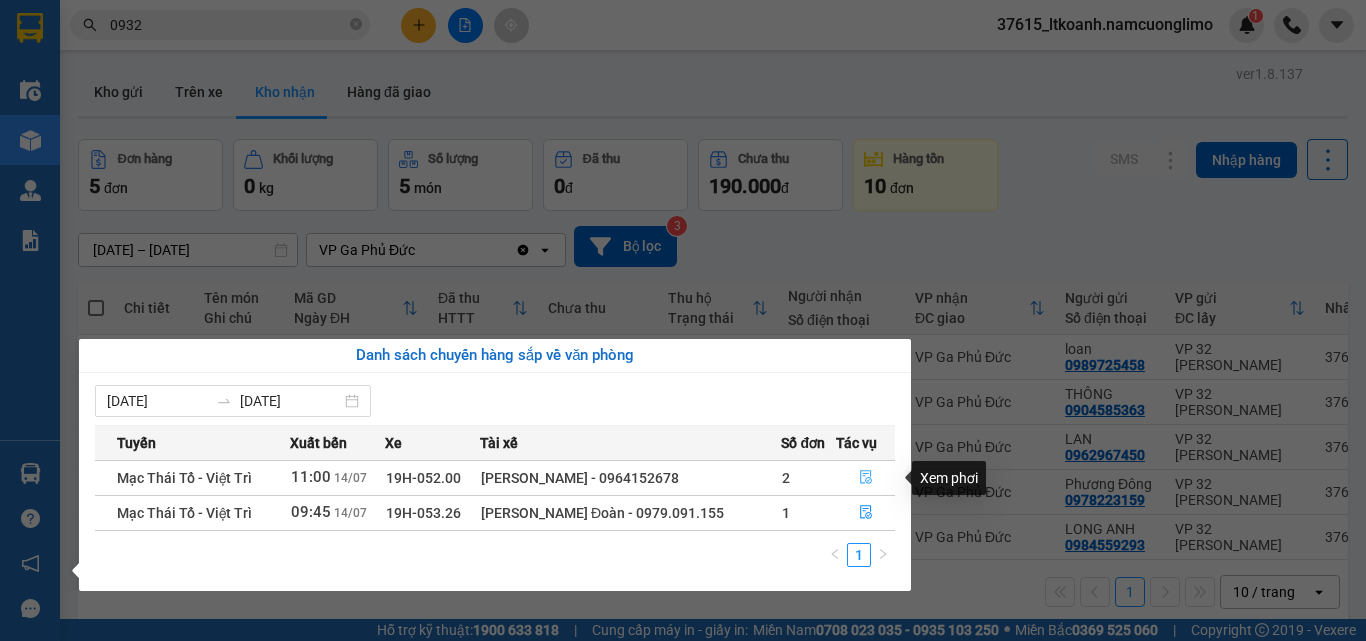 click 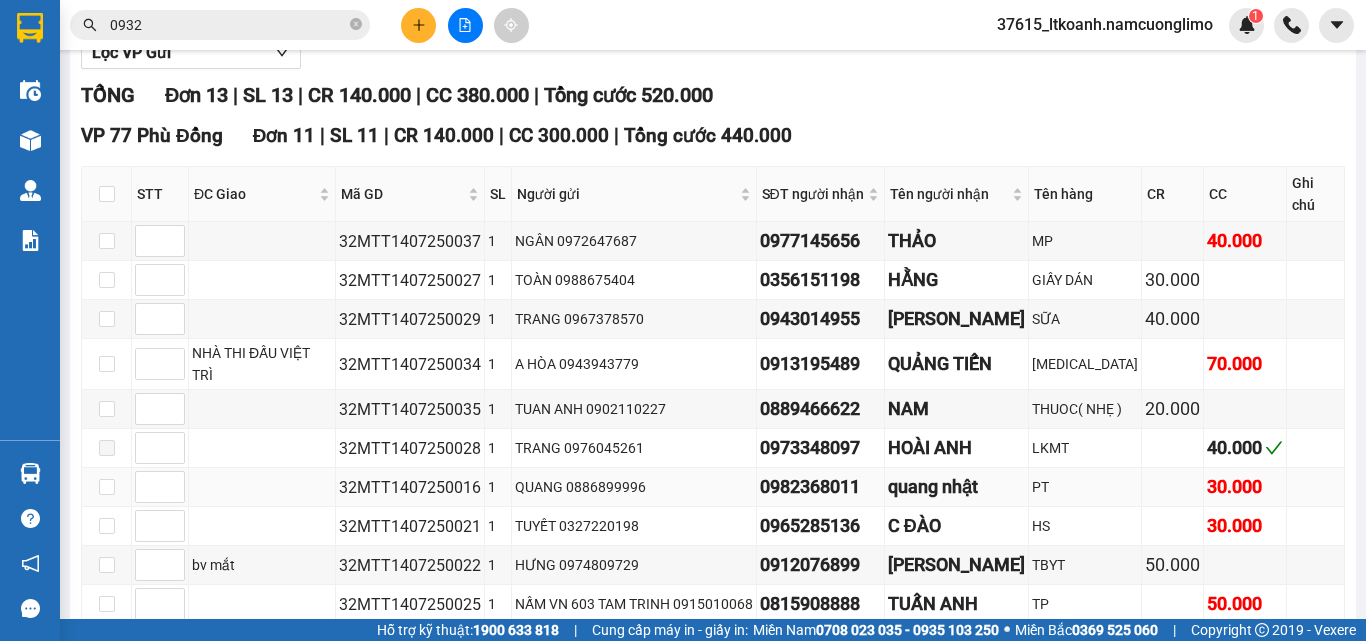 scroll, scrollTop: 194, scrollLeft: 0, axis: vertical 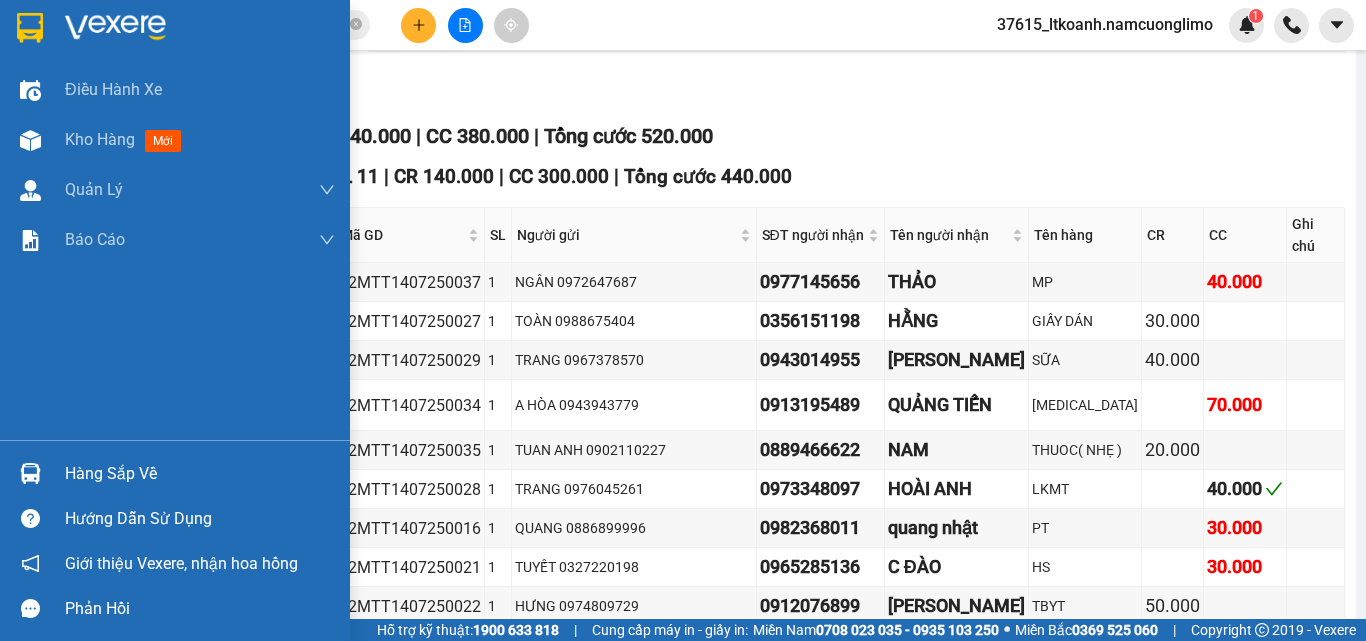 click on "Hàng sắp về" at bounding box center (175, 473) 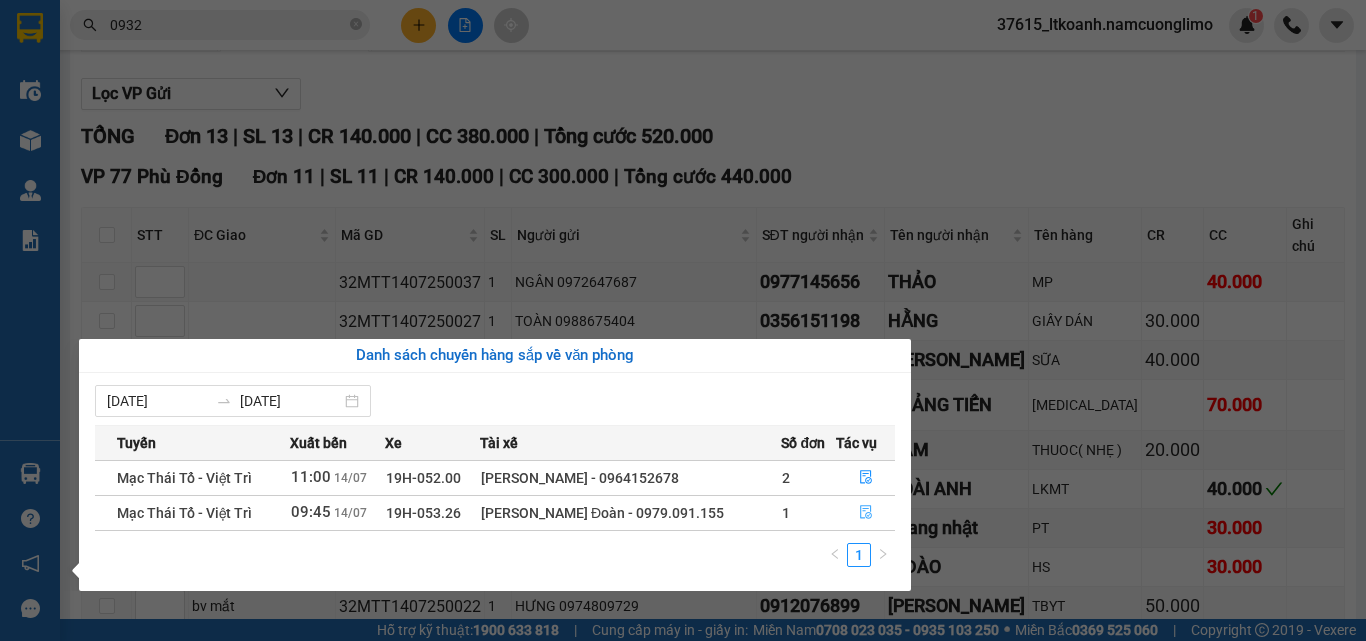 click at bounding box center (865, 513) 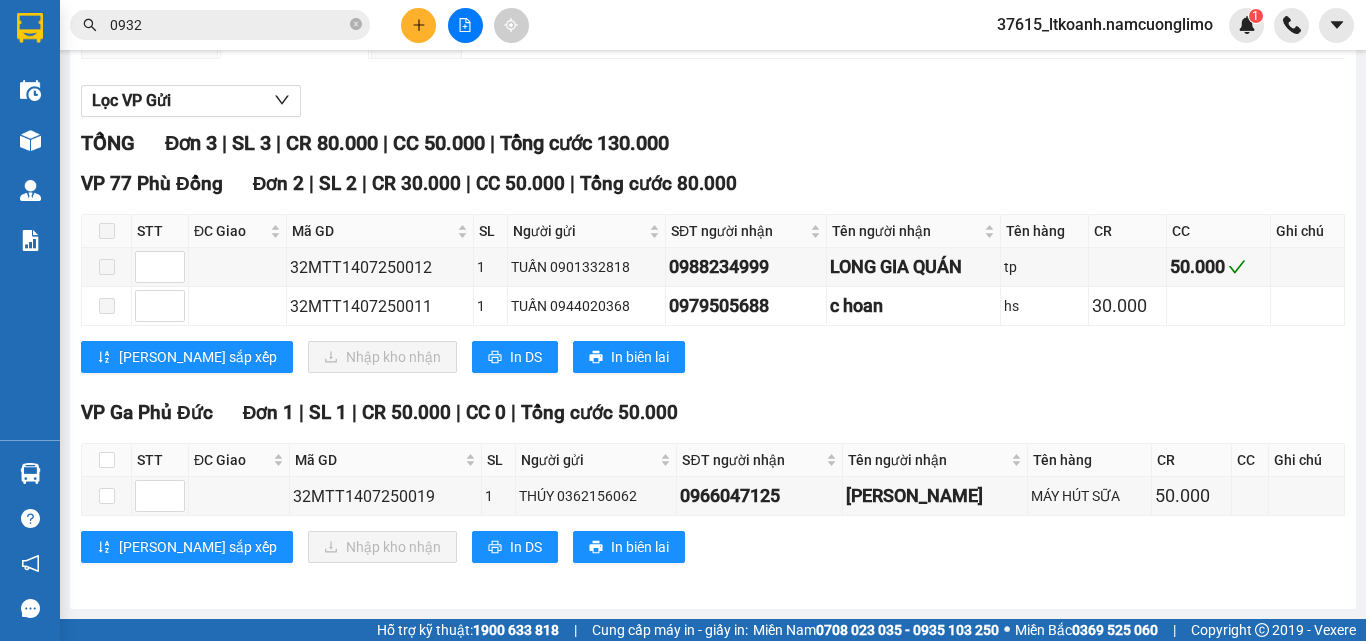 scroll, scrollTop: 204, scrollLeft: 0, axis: vertical 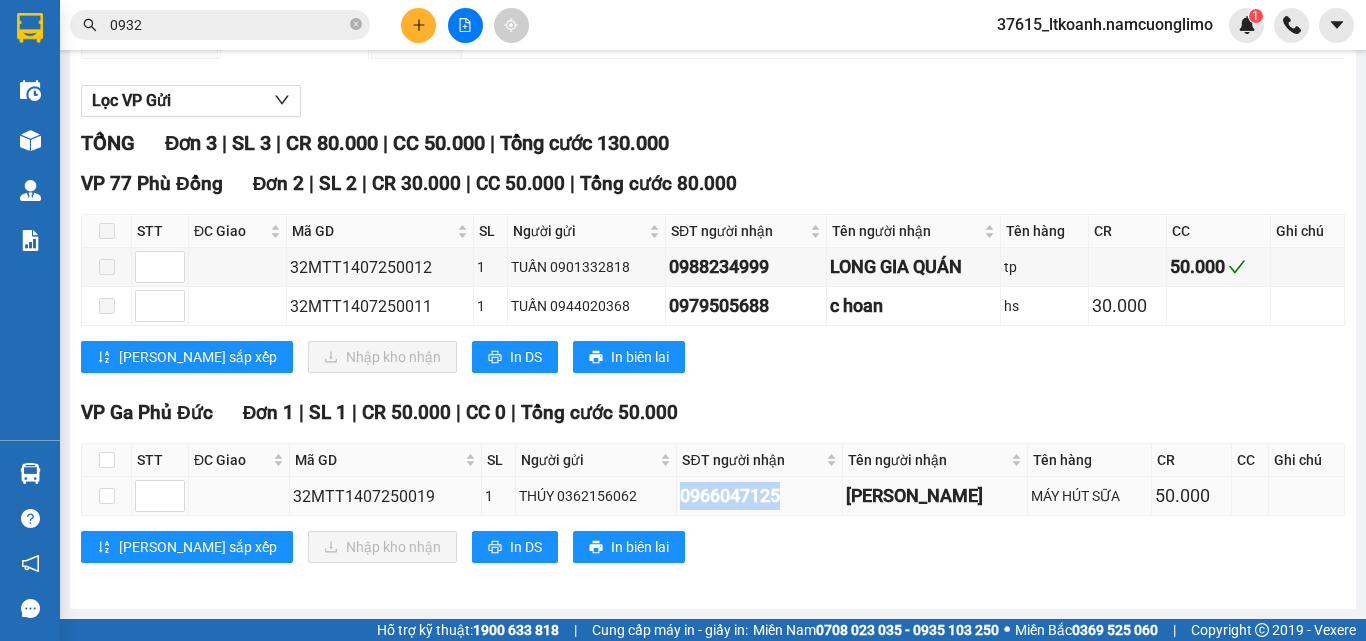 drag, startPoint x: 796, startPoint y: 498, endPoint x: 673, endPoint y: 507, distance: 123.32883 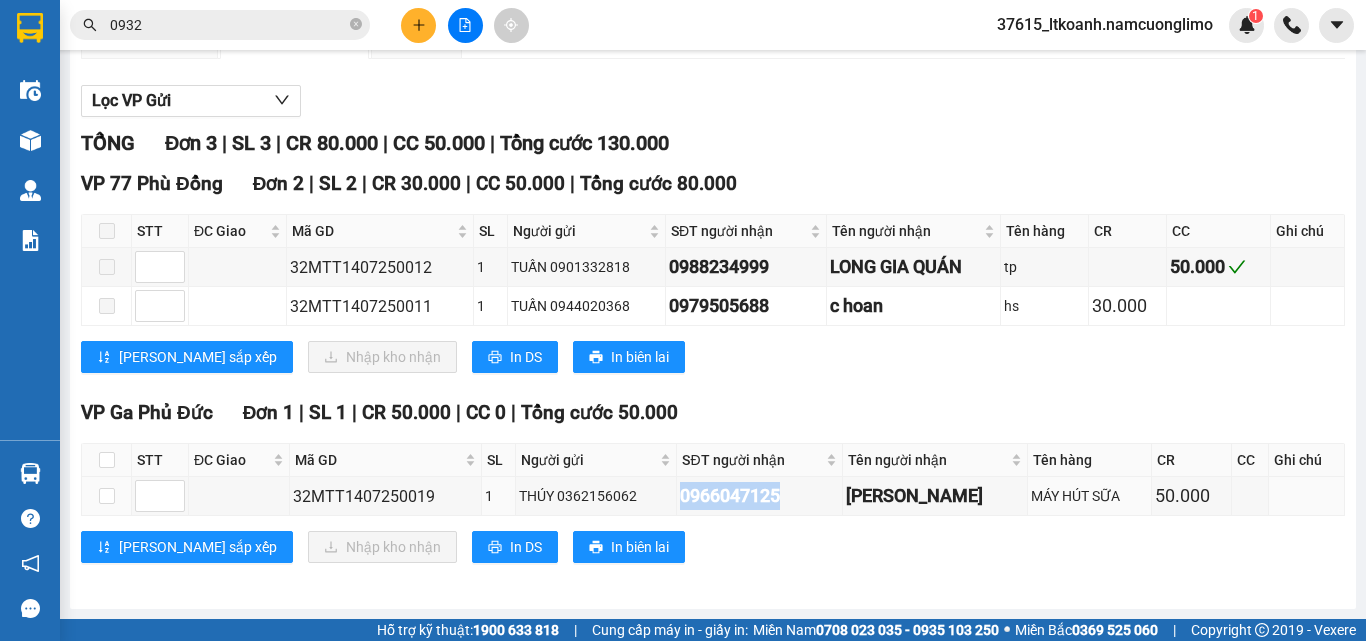 copy on "0966047125" 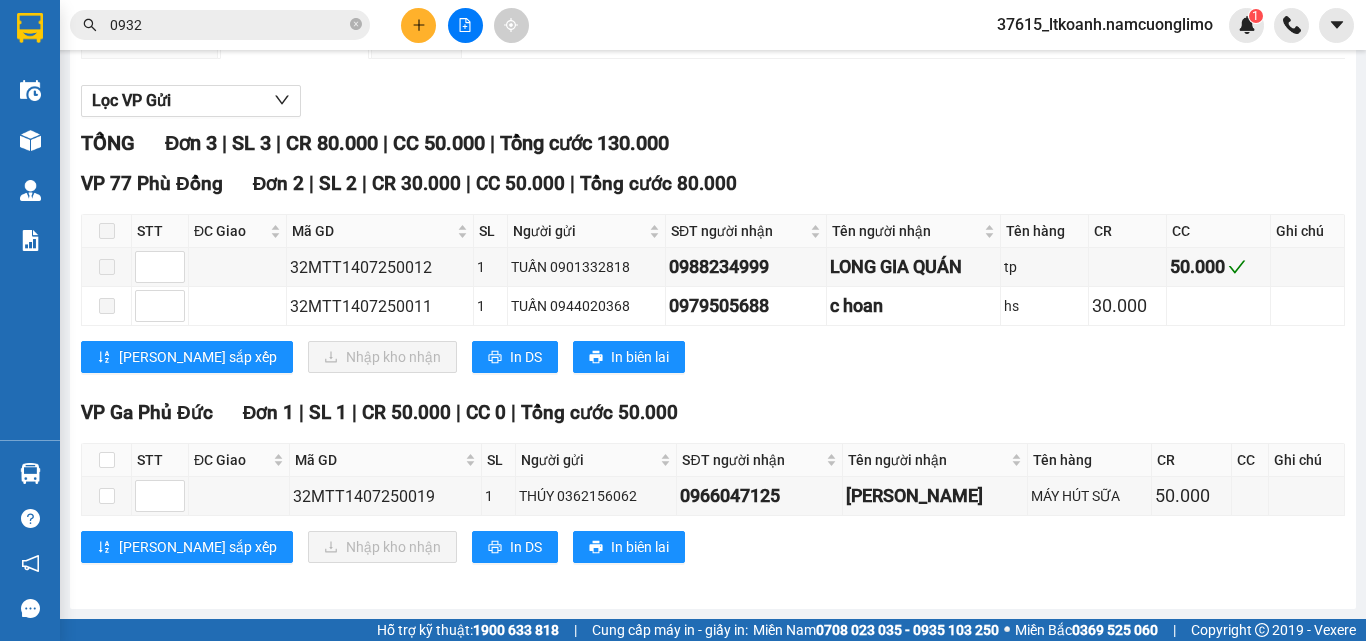 click at bounding box center (107, 460) 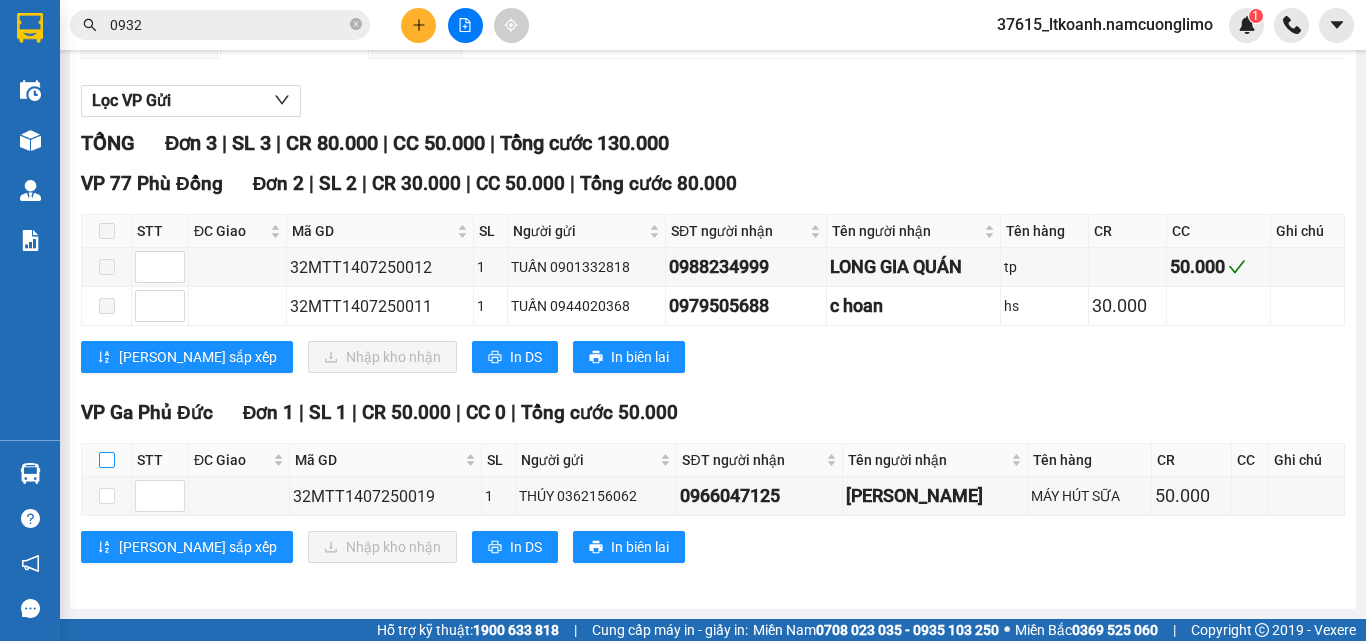 click at bounding box center [107, 460] 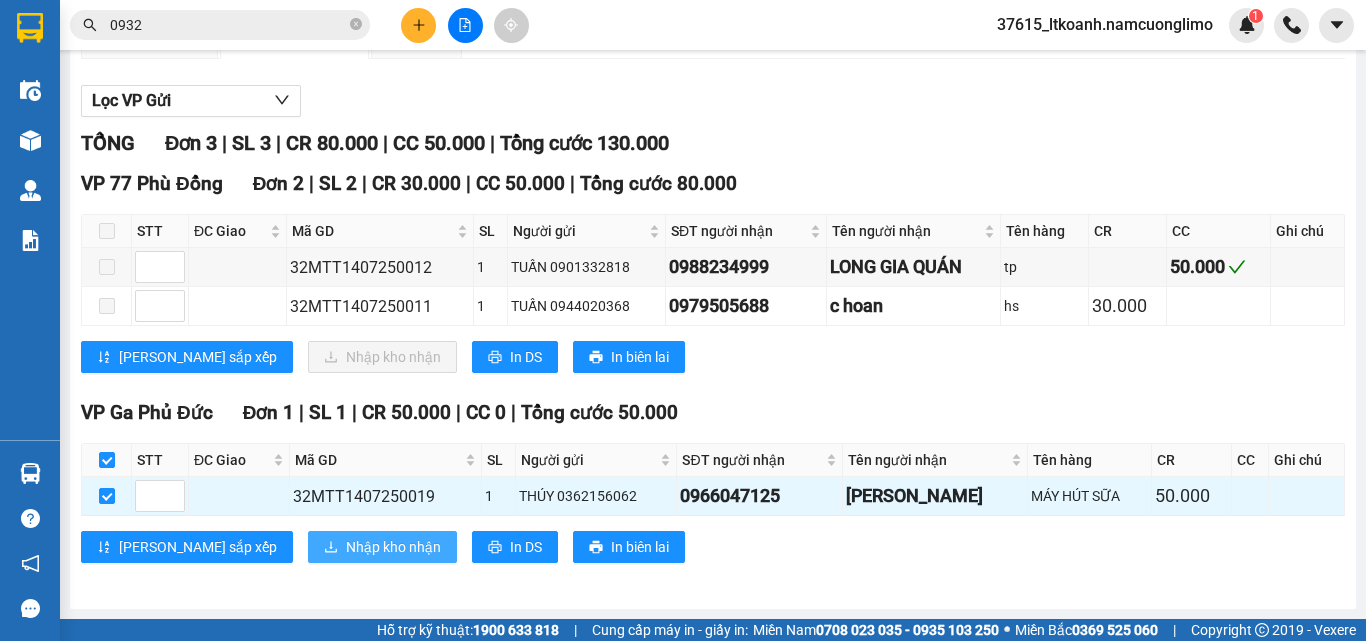 click on "Nhập kho nhận" at bounding box center (393, 547) 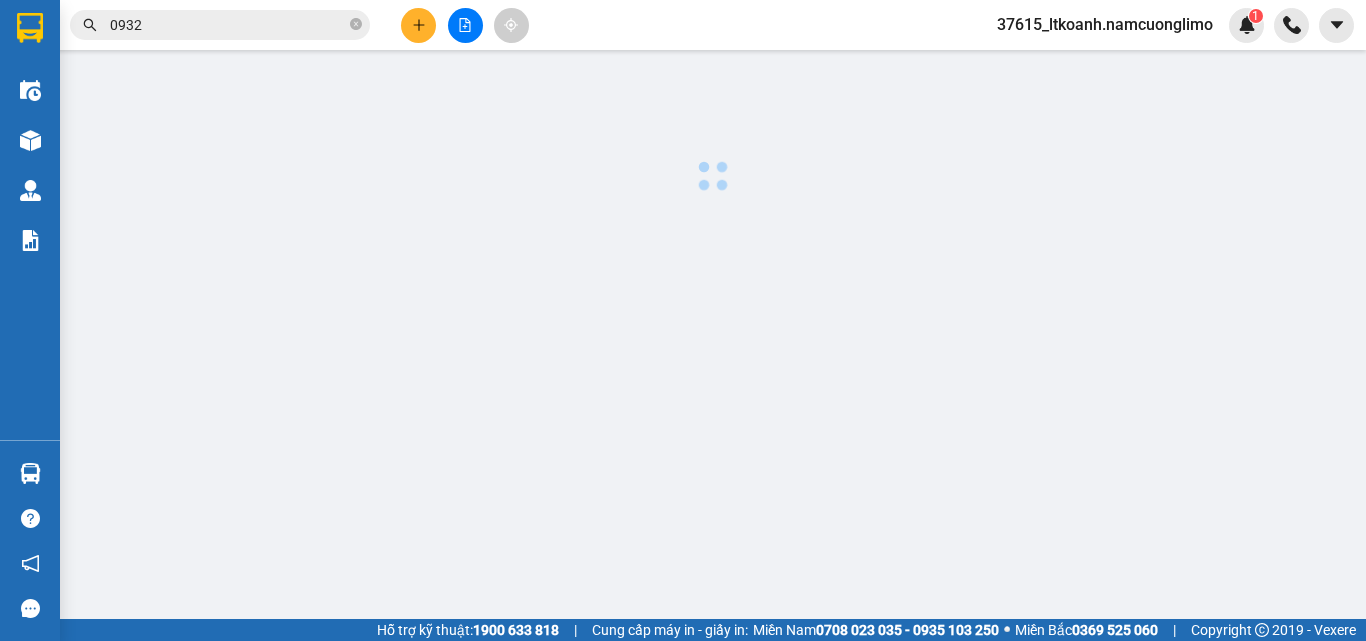 scroll, scrollTop: 0, scrollLeft: 0, axis: both 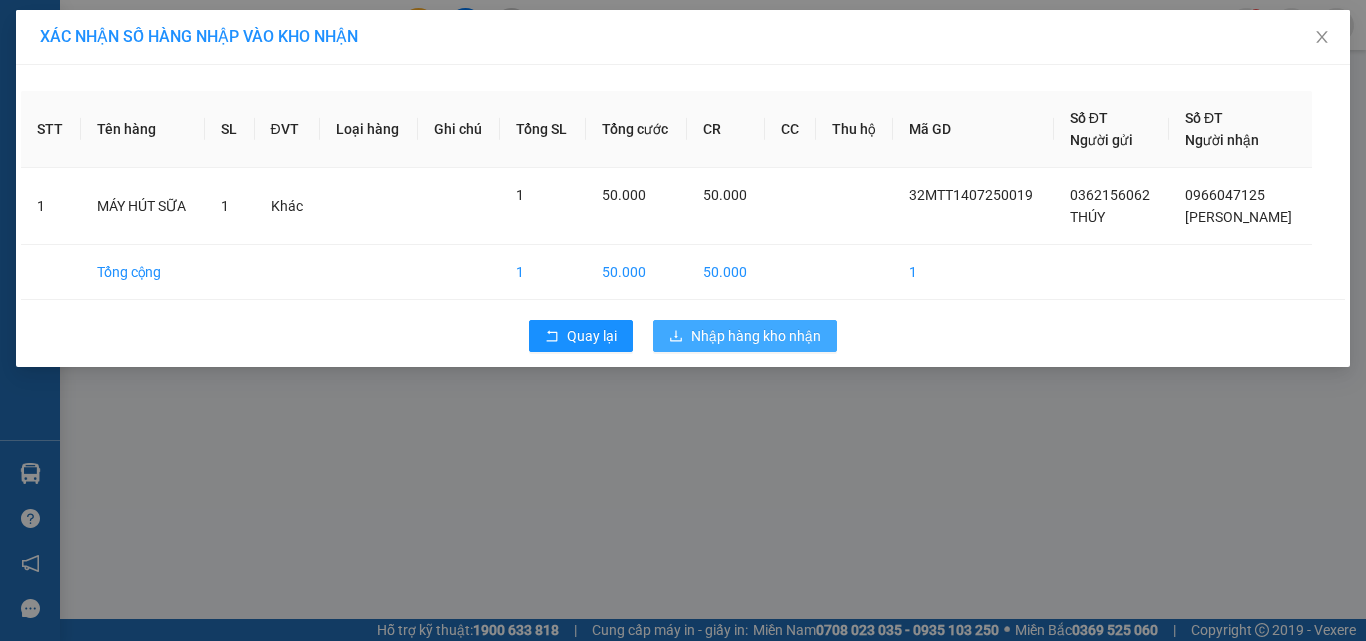 click on "Nhập hàng kho nhận" at bounding box center (756, 336) 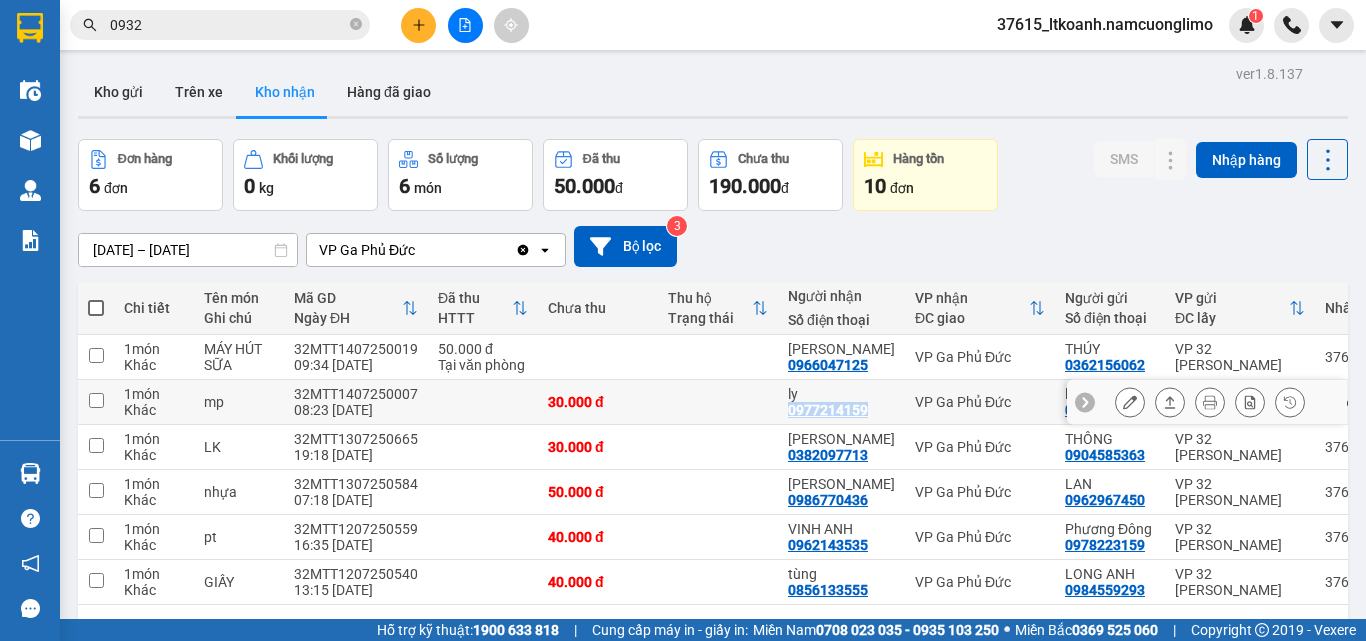 drag, startPoint x: 866, startPoint y: 411, endPoint x: 781, endPoint y: 412, distance: 85.00588 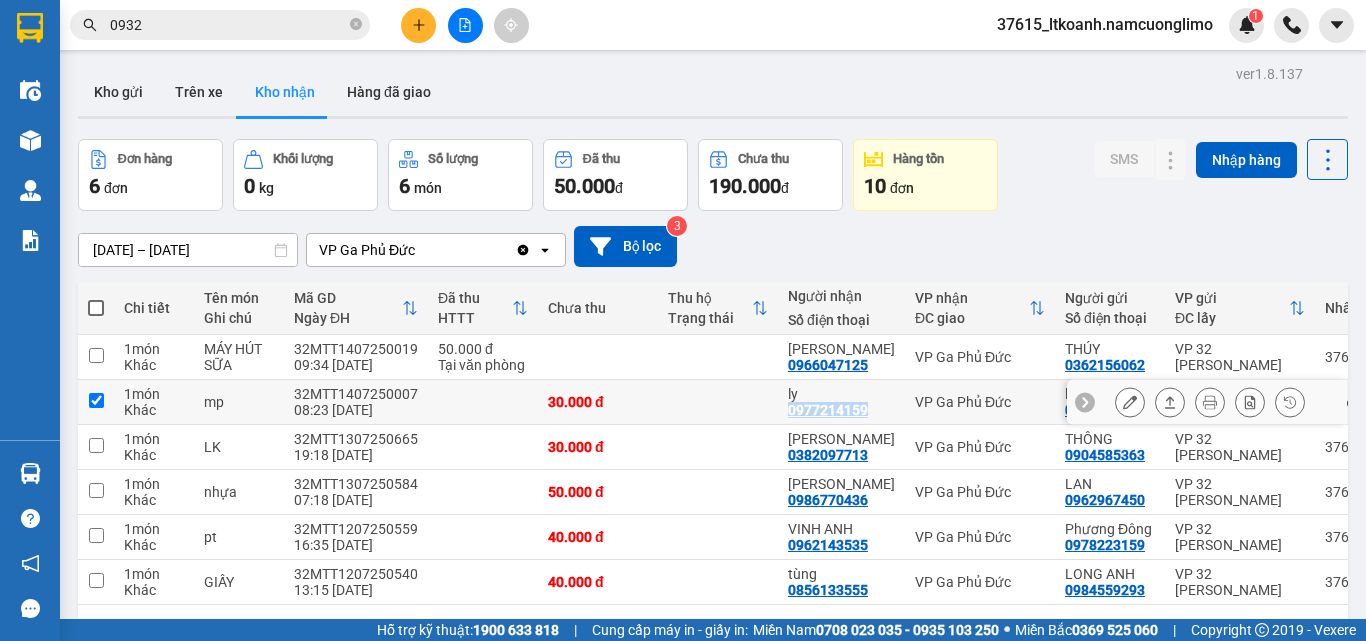 checkbox on "true" 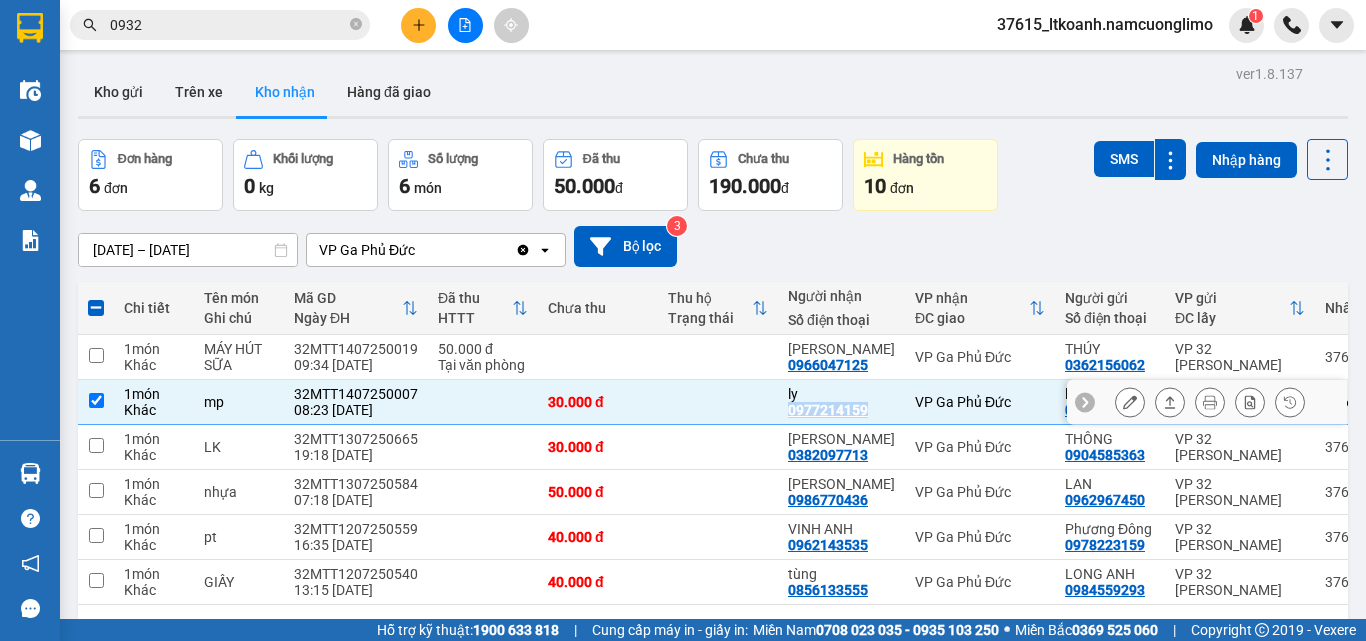 copy on "0977214159" 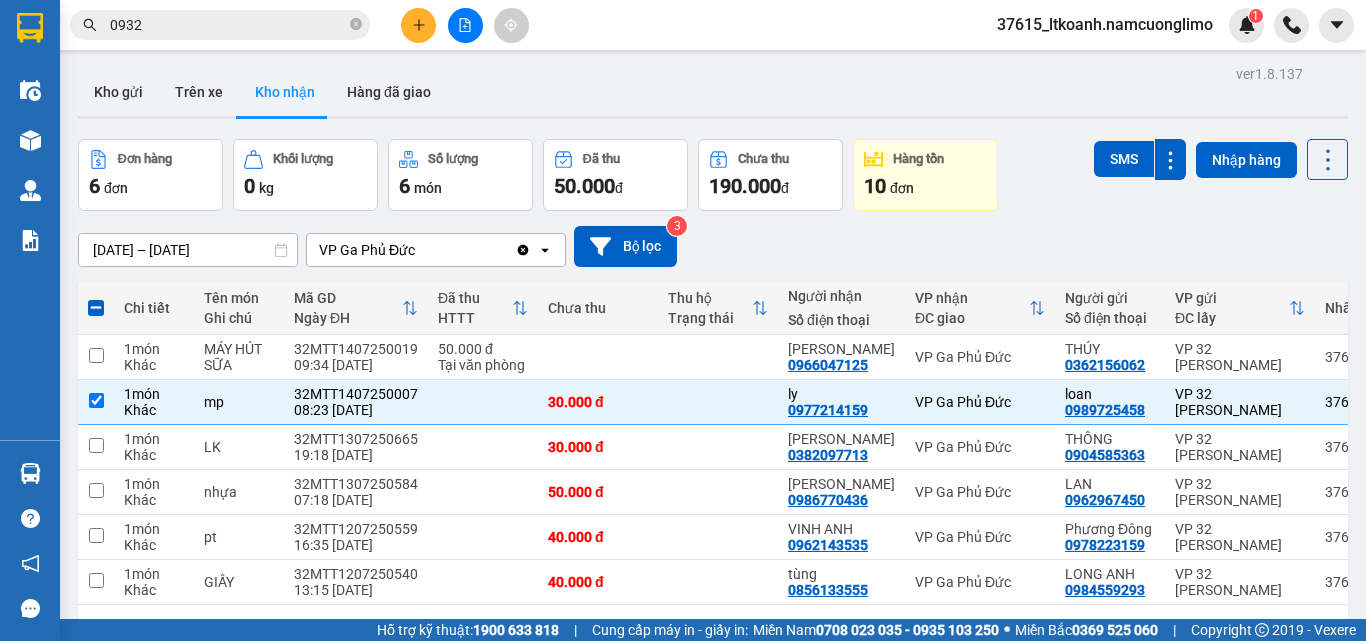 click on "[DATE] – [DATE] Press the down arrow key to interact with the calendar and select a date. Press the escape button to close the calendar. Selected date range is from [DATE] to [DATE]. VP Ga Phủ Đức Clear value open Bộ lọc 3" at bounding box center (713, 246) 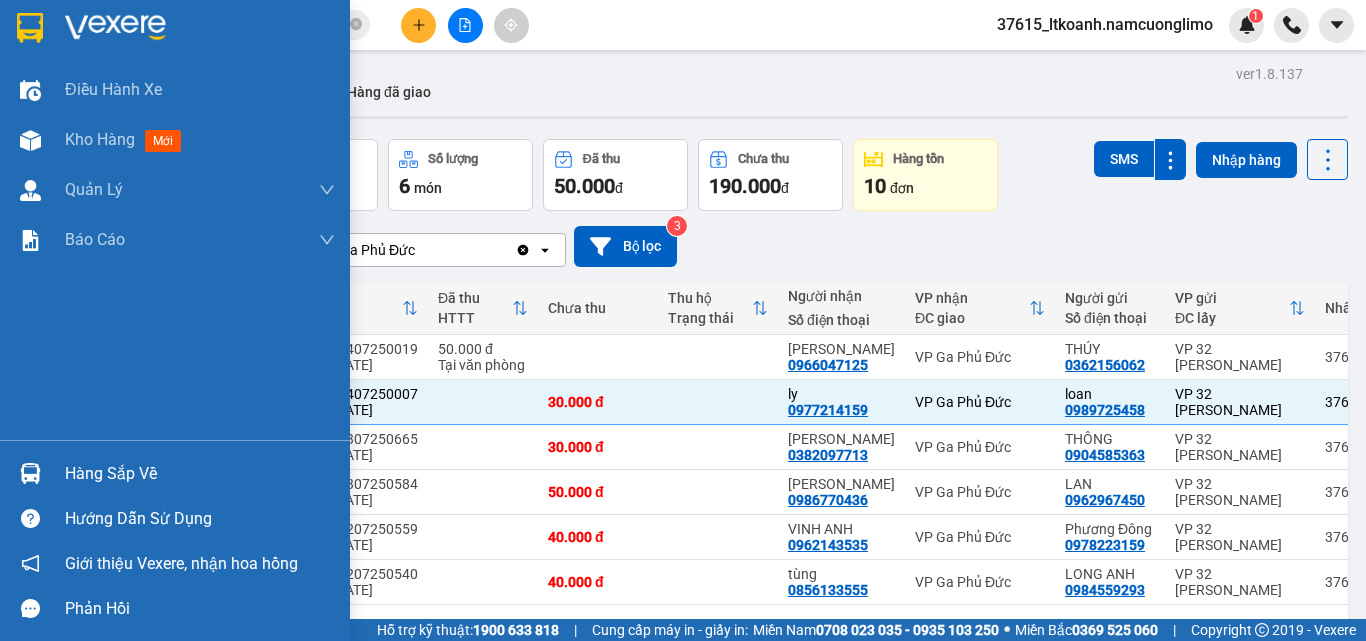 click on "Hàng sắp về" at bounding box center [200, 474] 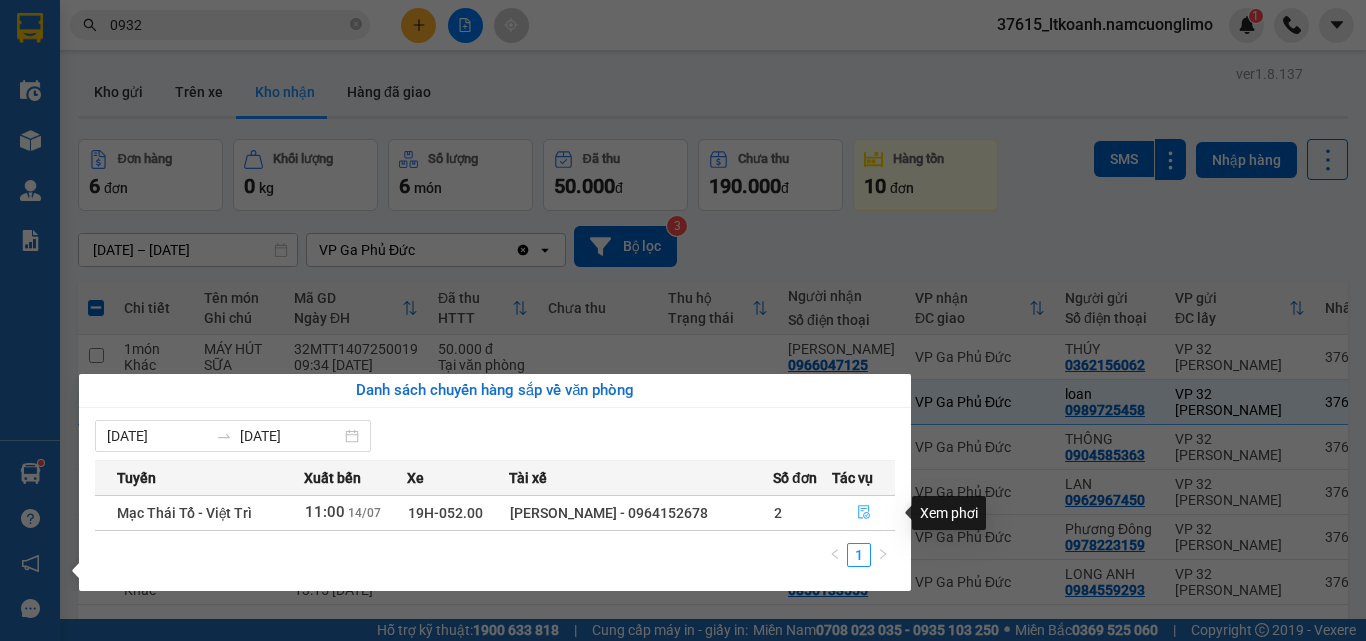 click 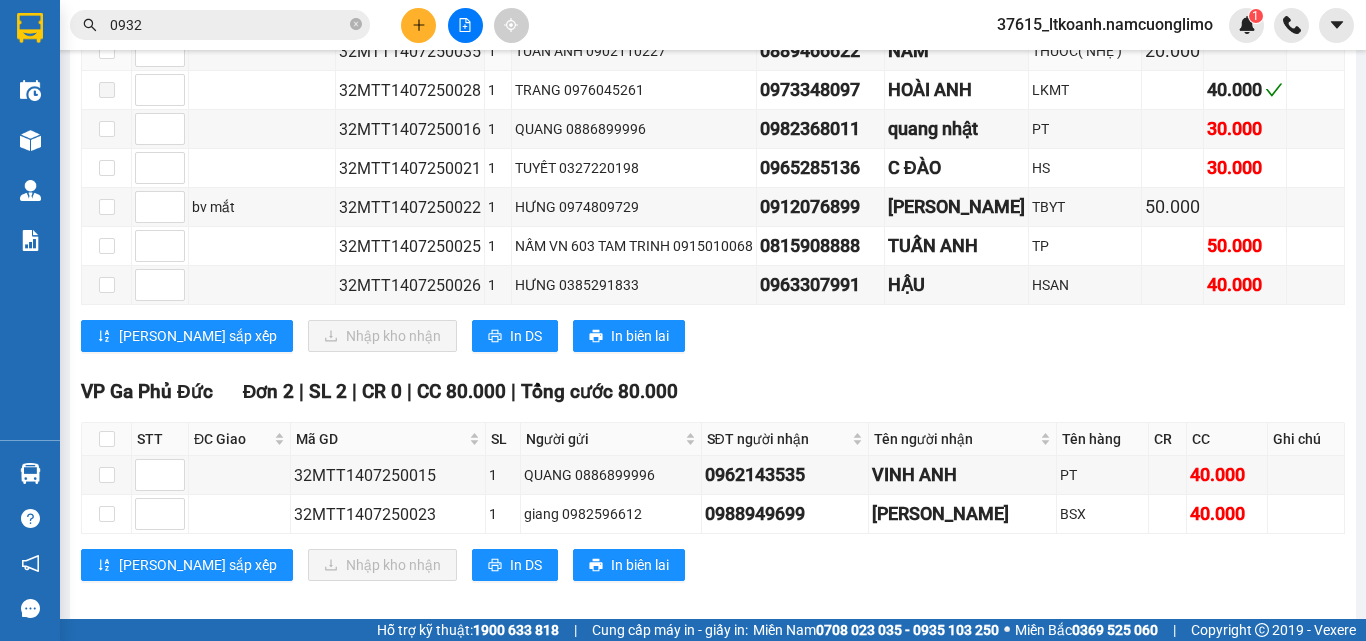 scroll, scrollTop: 594, scrollLeft: 0, axis: vertical 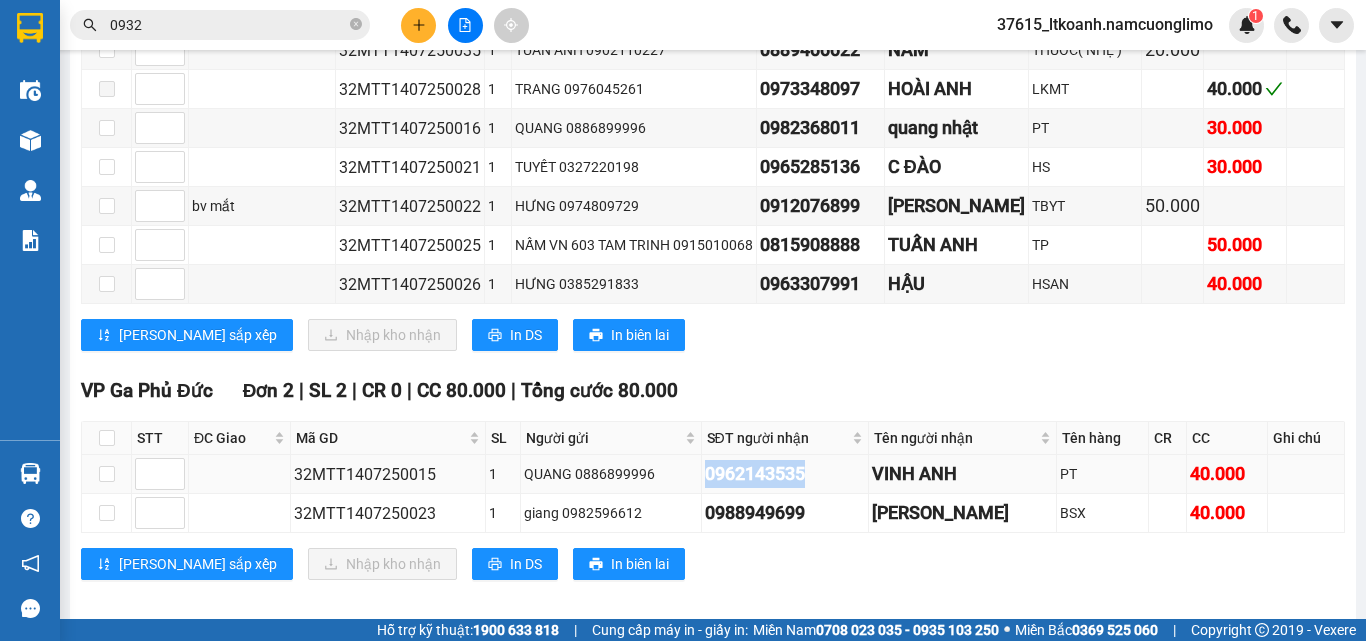 drag, startPoint x: 765, startPoint y: 451, endPoint x: 654, endPoint y: 451, distance: 111 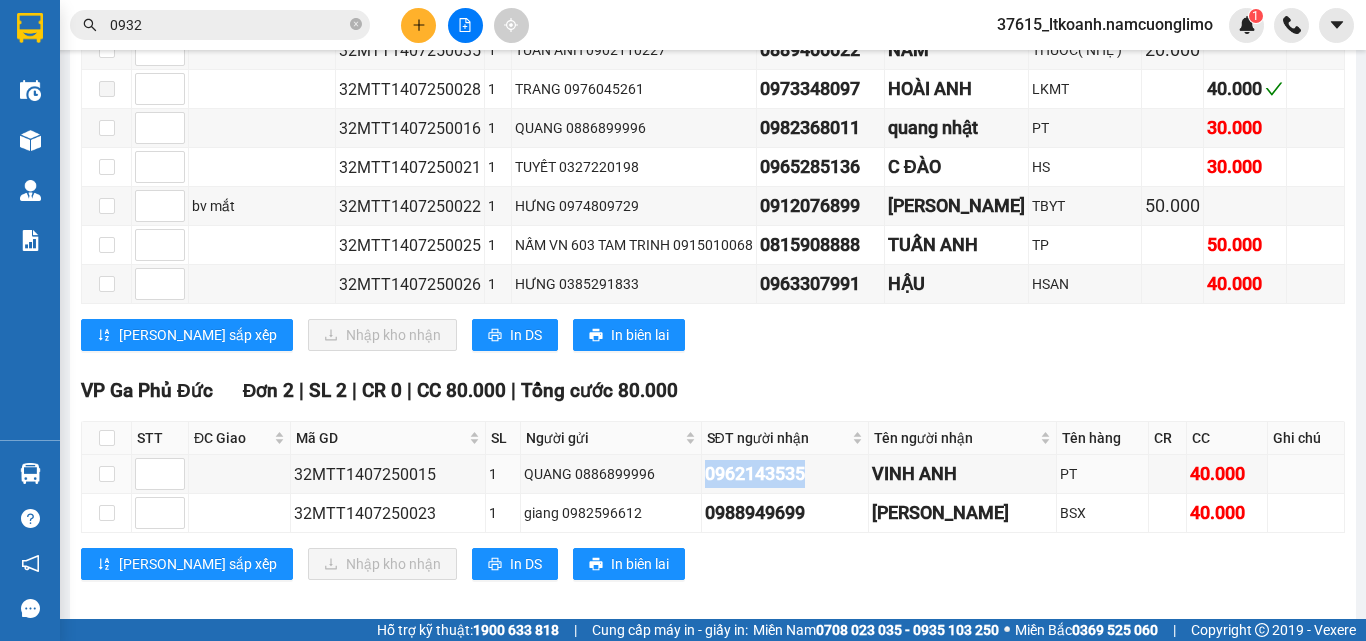 copy on "0962143535" 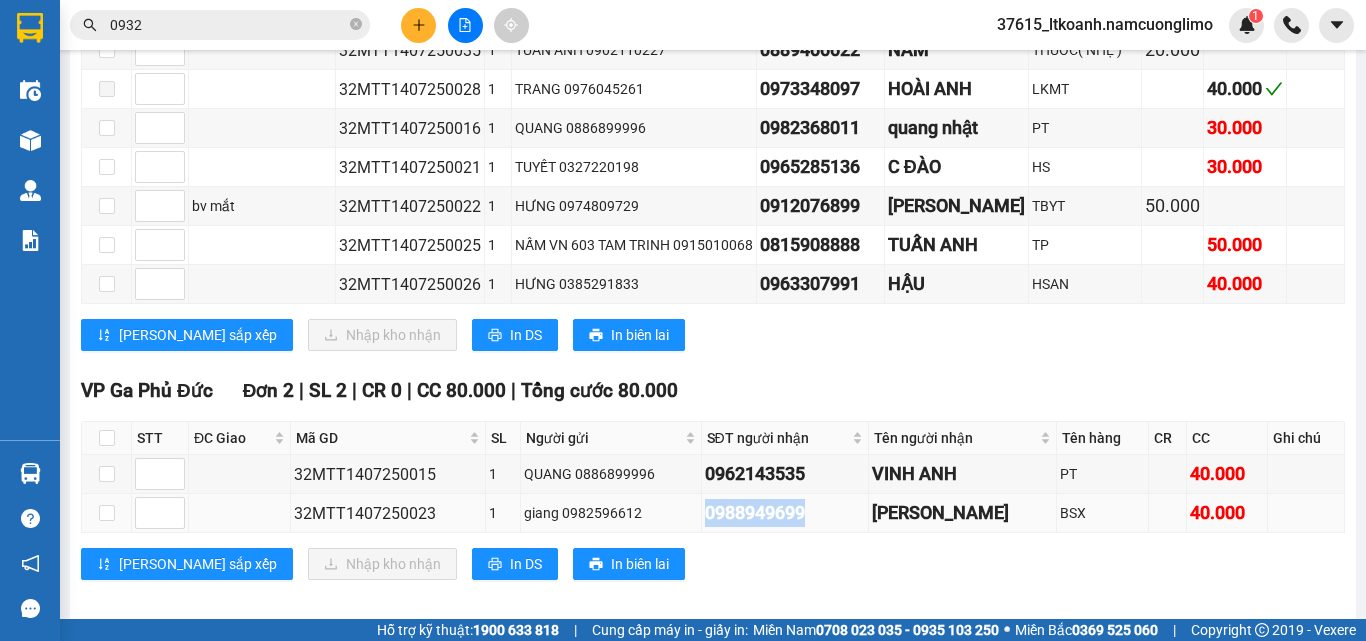 drag, startPoint x: 769, startPoint y: 494, endPoint x: 656, endPoint y: 494, distance: 113 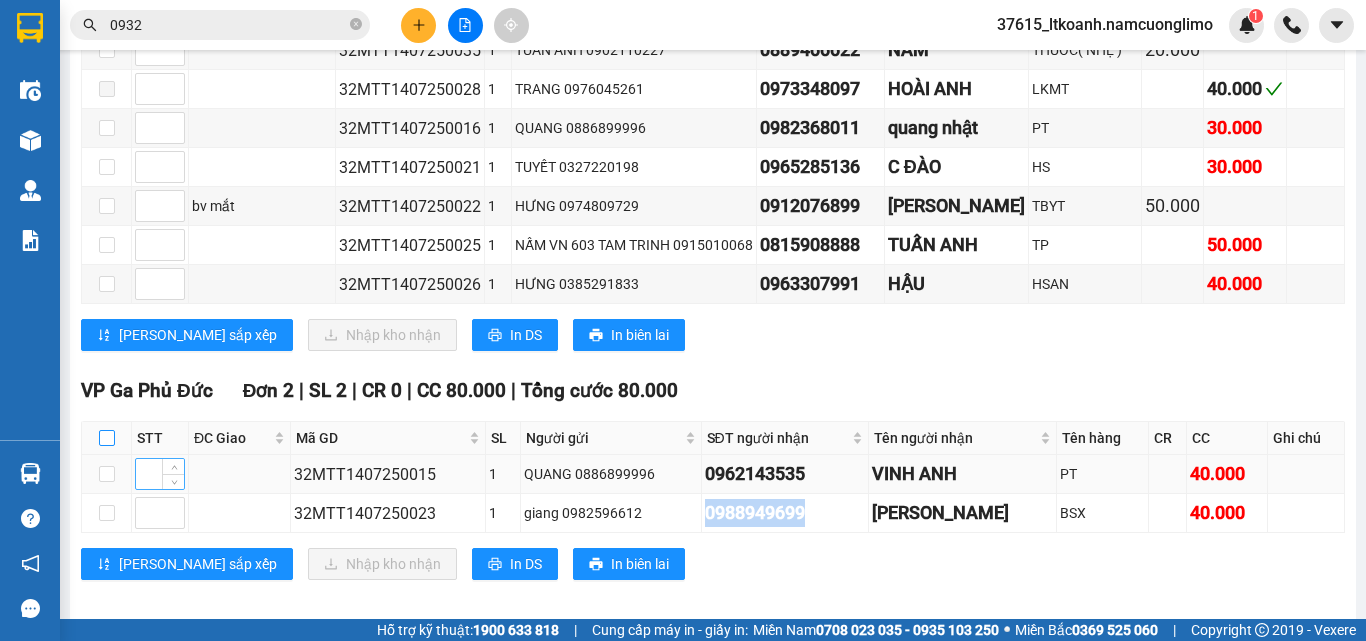 click at bounding box center [107, 438] 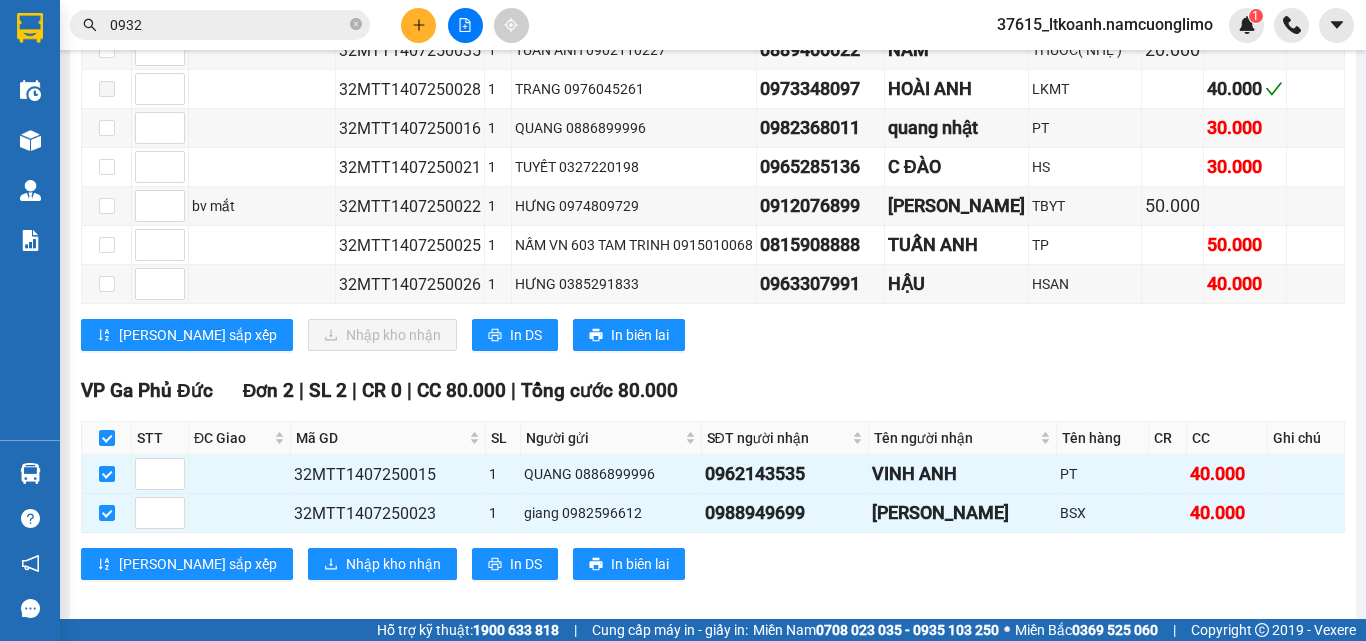 click on "VP Ga Phủ Đức Đơn   2 | SL   2 | CR   0 | CC   80.000 | Tổng cước   80.000 STT ĐC Giao Mã GD SL Người gửi SĐT người nhận Tên người nhận Tên hàng CR CC Ghi chú Ký nhận                           32MTT1407250015 1 QUANG 0886899996 0962143535 VINH ANH PT 40.000 32MTT1407250023 1 giang 0982596612 0988949699 [PERSON_NAME] NGÀ BSX 40.000 Lưu sắp xếp Nhập kho nhận In DS In biên lai  Công ty TNHH Trọng Hiếu [GEOGRAPHIC_DATA] - Nam Cường Limousine   1900400028   Số nhà [STREET_ADDRESS] VP Ga Phủ Đức  -  12:45 [DATE] Tuyến:  Mạc Thái Tổ - [GEOGRAPHIC_DATA]:   (11:00 [DATE]) Tài xế:  [PERSON_NAME] - 0964152678   Số xe:  19H-052.00   Loại xe:  Limousine 9 chỗ STT ĐC Giao Mã GD SL Người gửi SĐT người nhận Tên người nhận Tên hàng CR CC Ghi chú Ký nhận VP Ga Phủ Đức Đơn   2 | SL   2 | CR   0 | CC   80.000 | Tổng cước   80.000 1 1 0962143535" at bounding box center (713, 485) 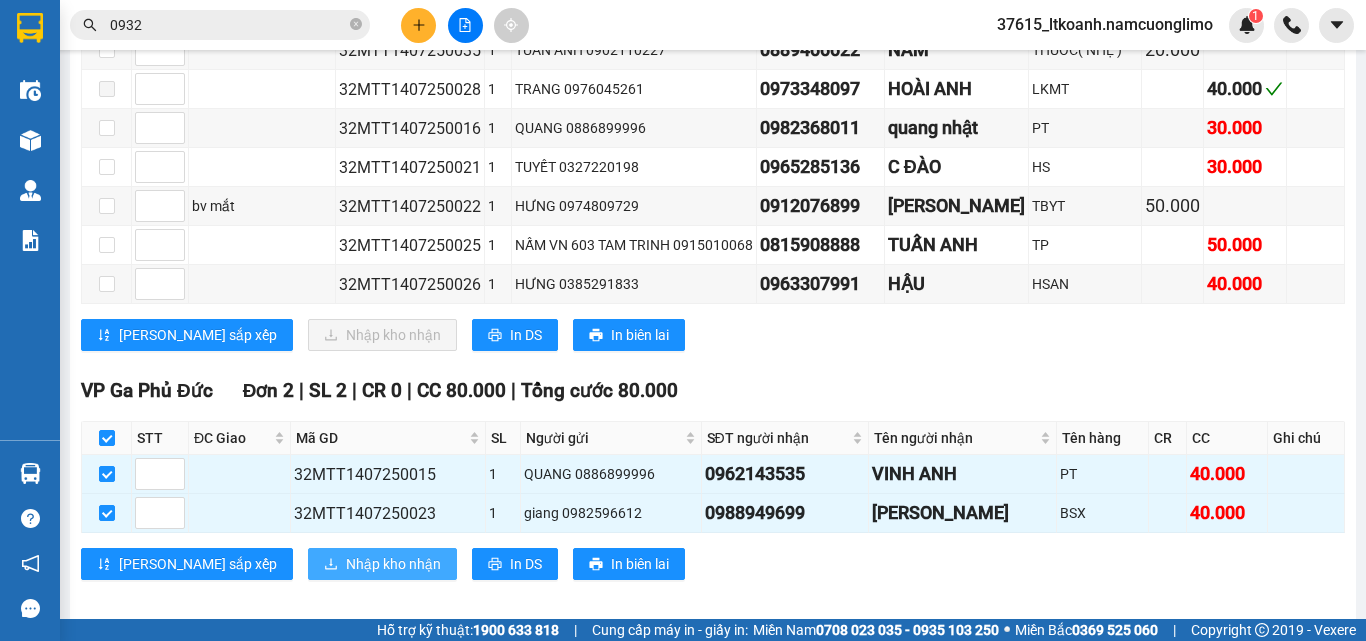click on "Nhập kho nhận" at bounding box center (382, 564) 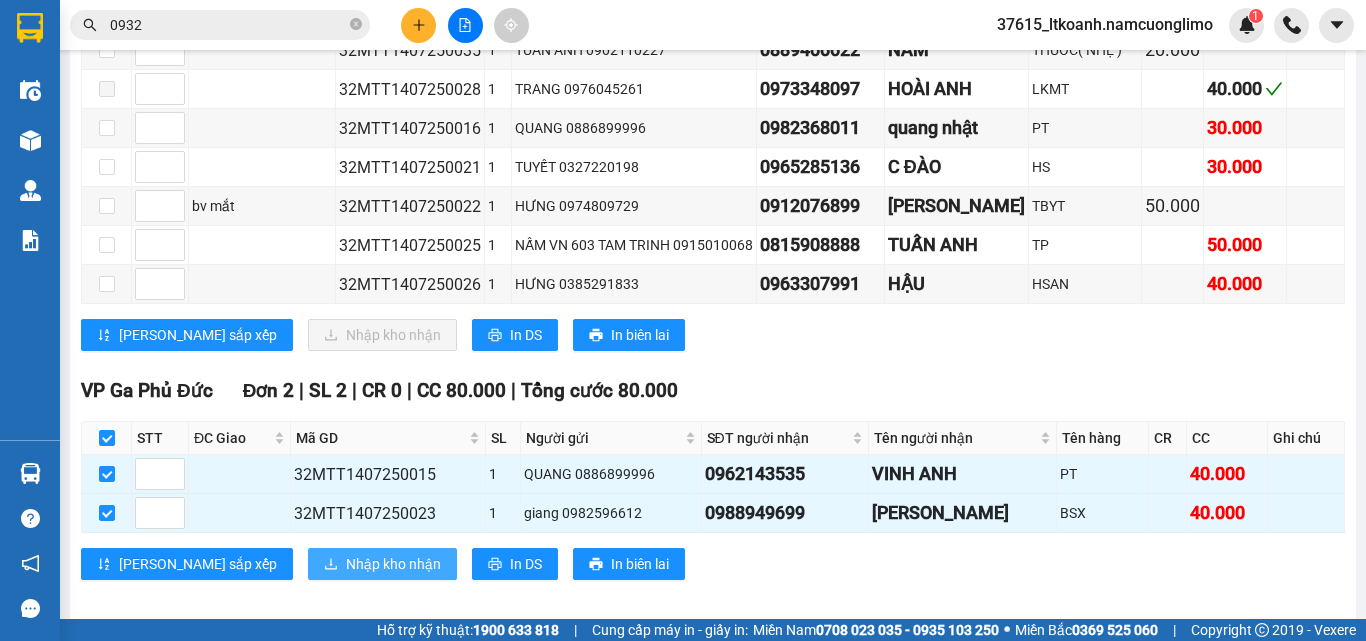 scroll, scrollTop: 0, scrollLeft: 0, axis: both 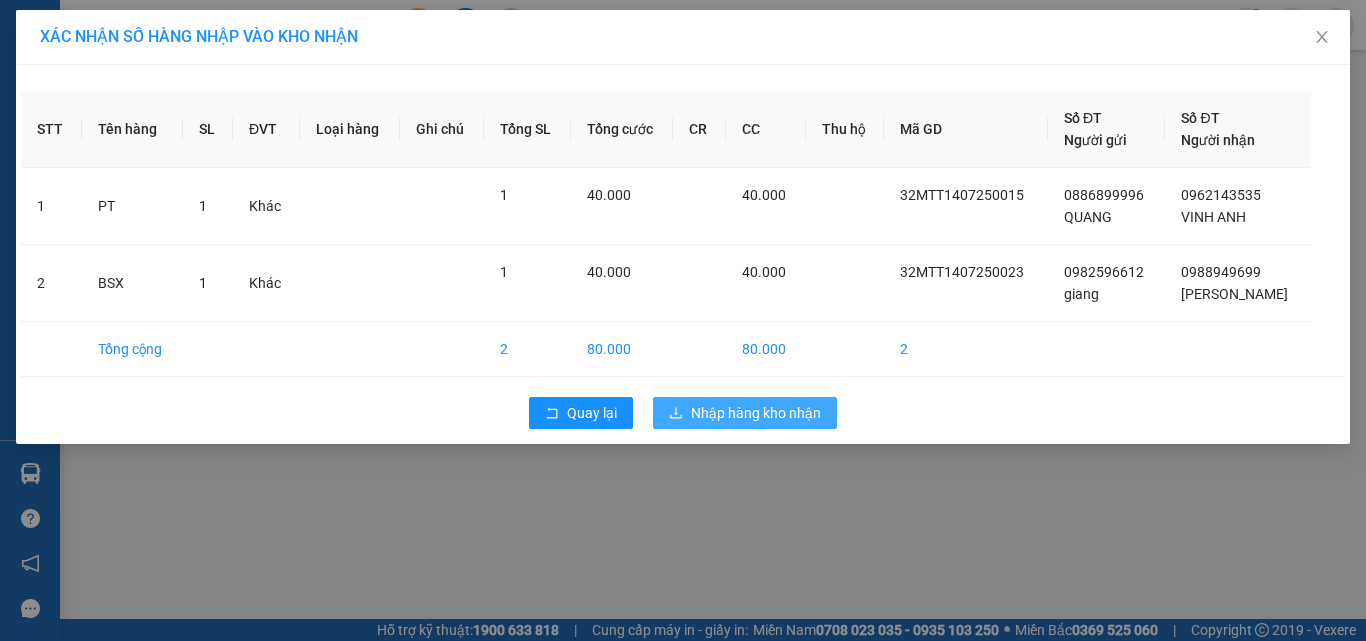 click on "Nhập hàng kho nhận" at bounding box center [756, 413] 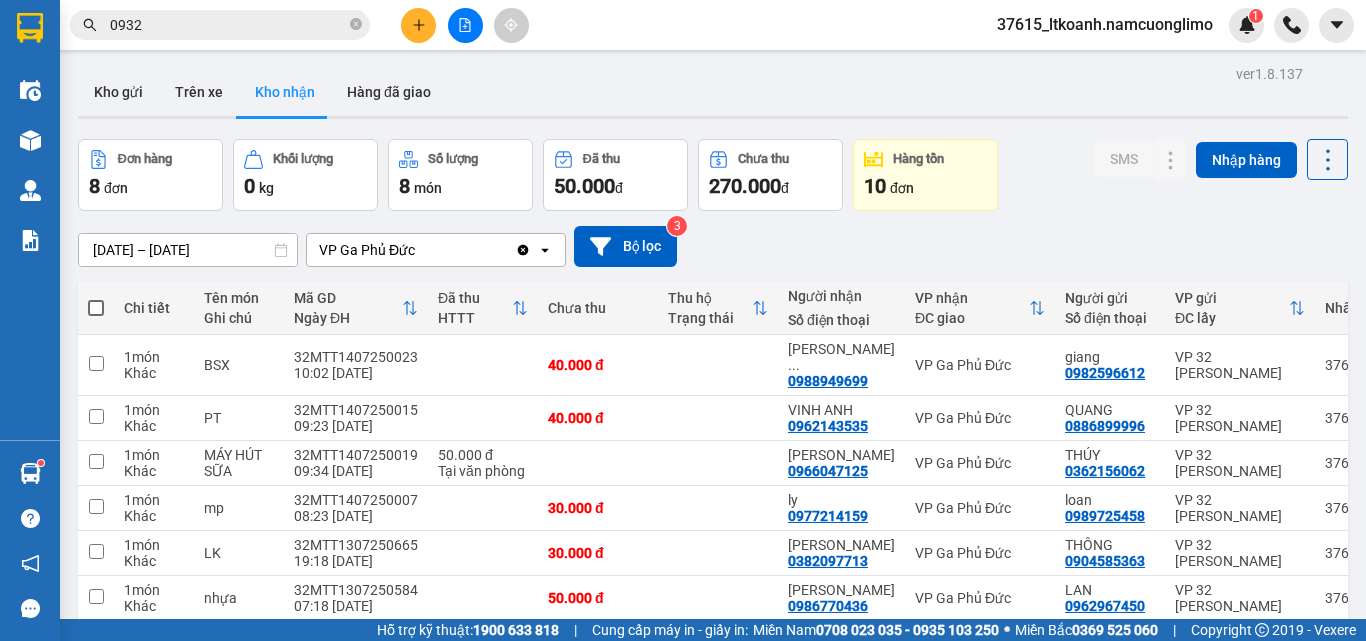 click 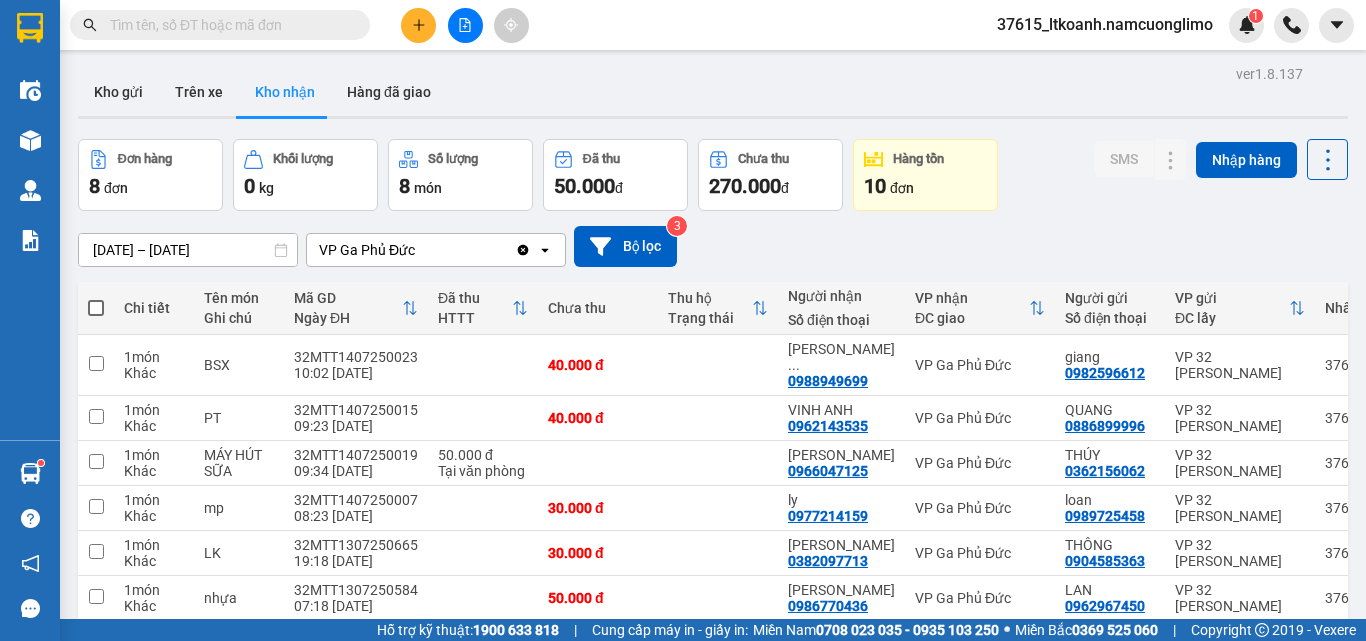 type 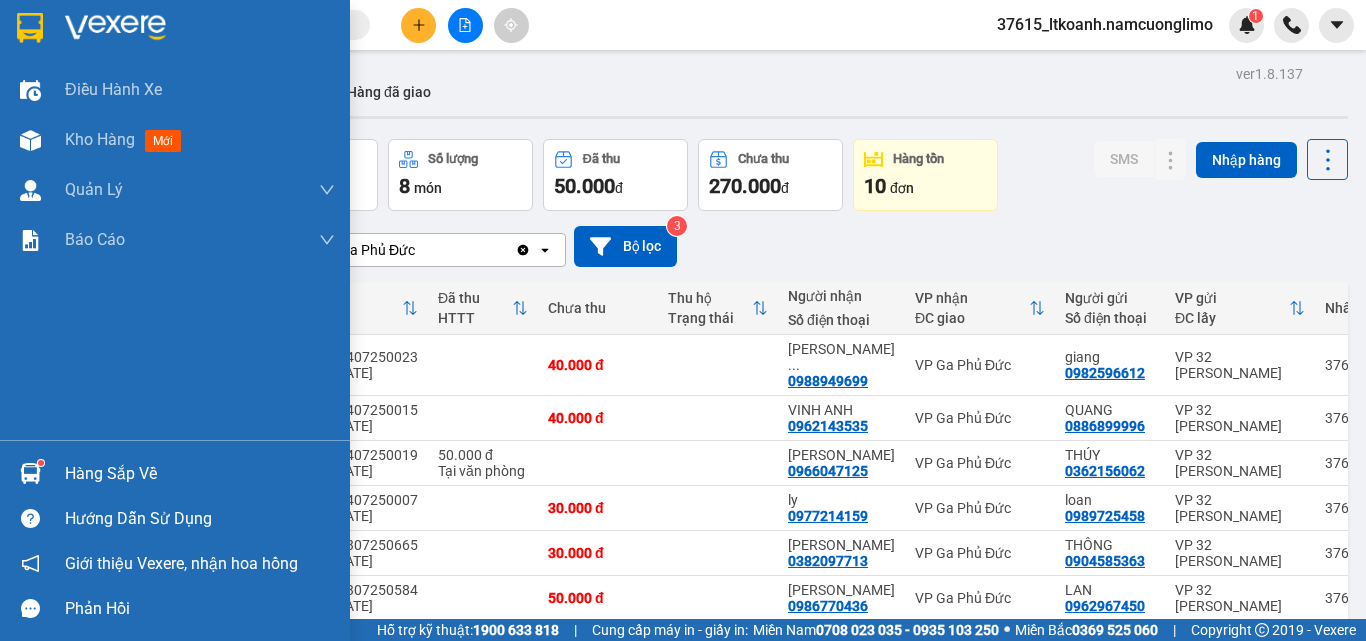 click at bounding box center (30, 28) 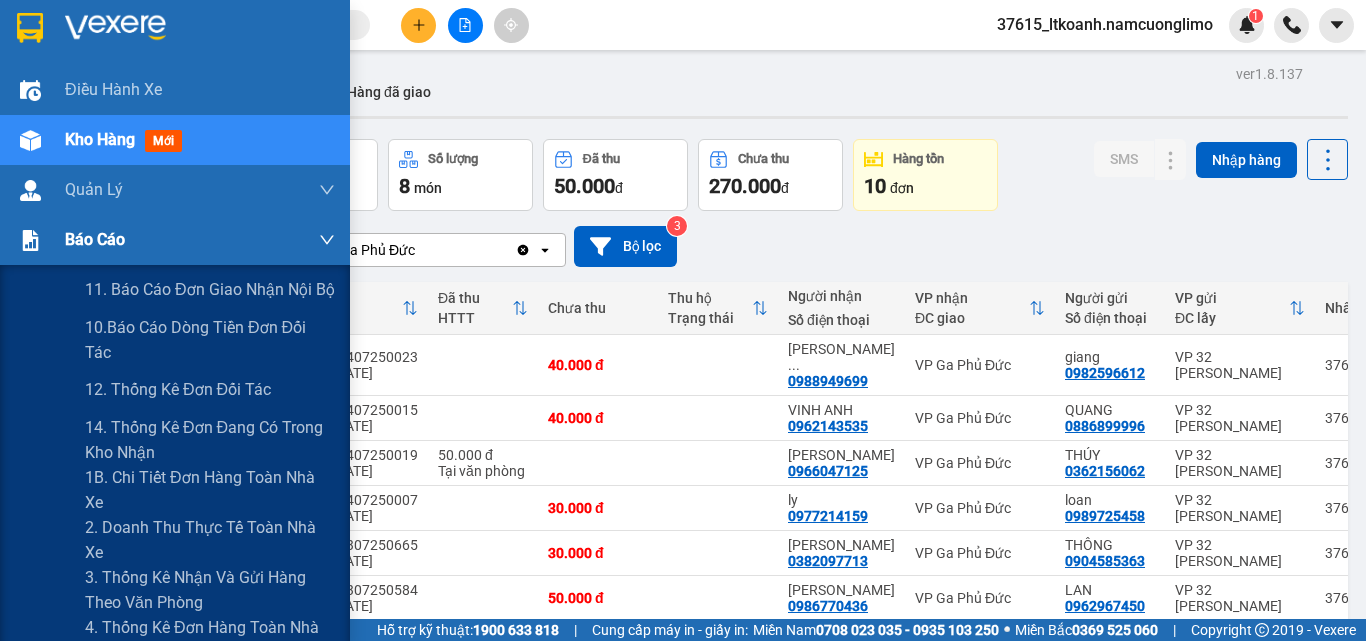 click on "Báo cáo" at bounding box center [200, 240] 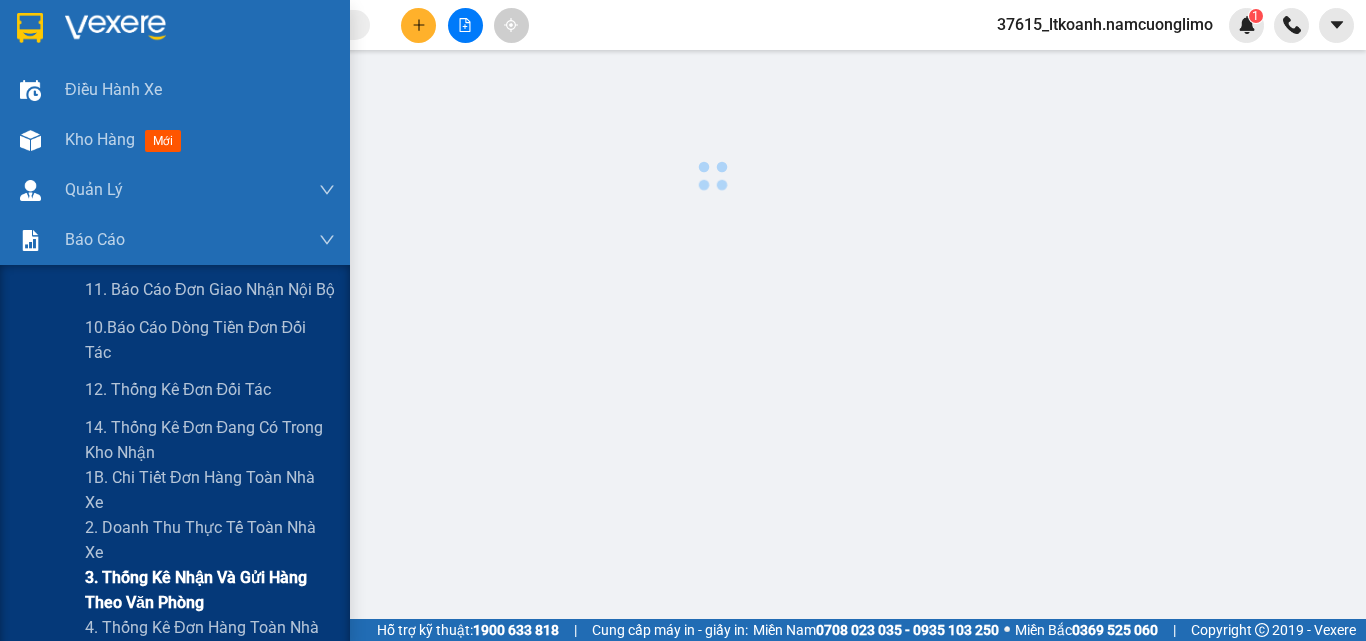 click on "3. Thống kê nhận và gửi hàng theo văn phòng" at bounding box center [210, 590] 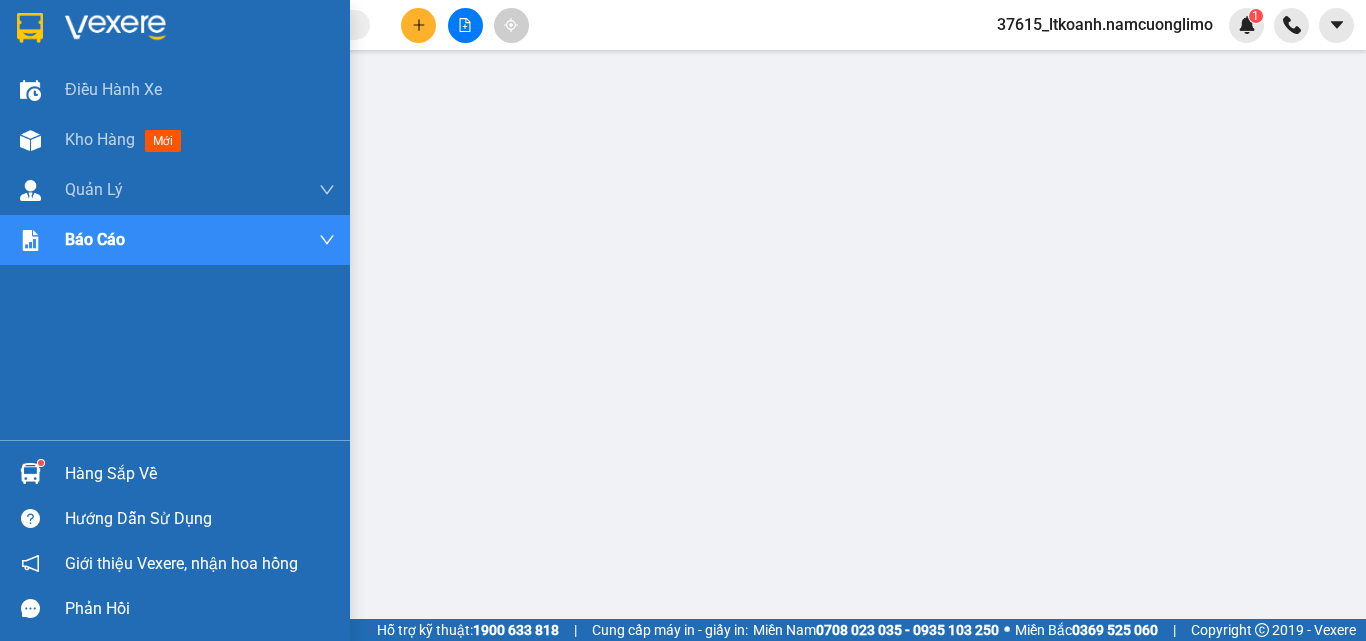 click at bounding box center [30, 28] 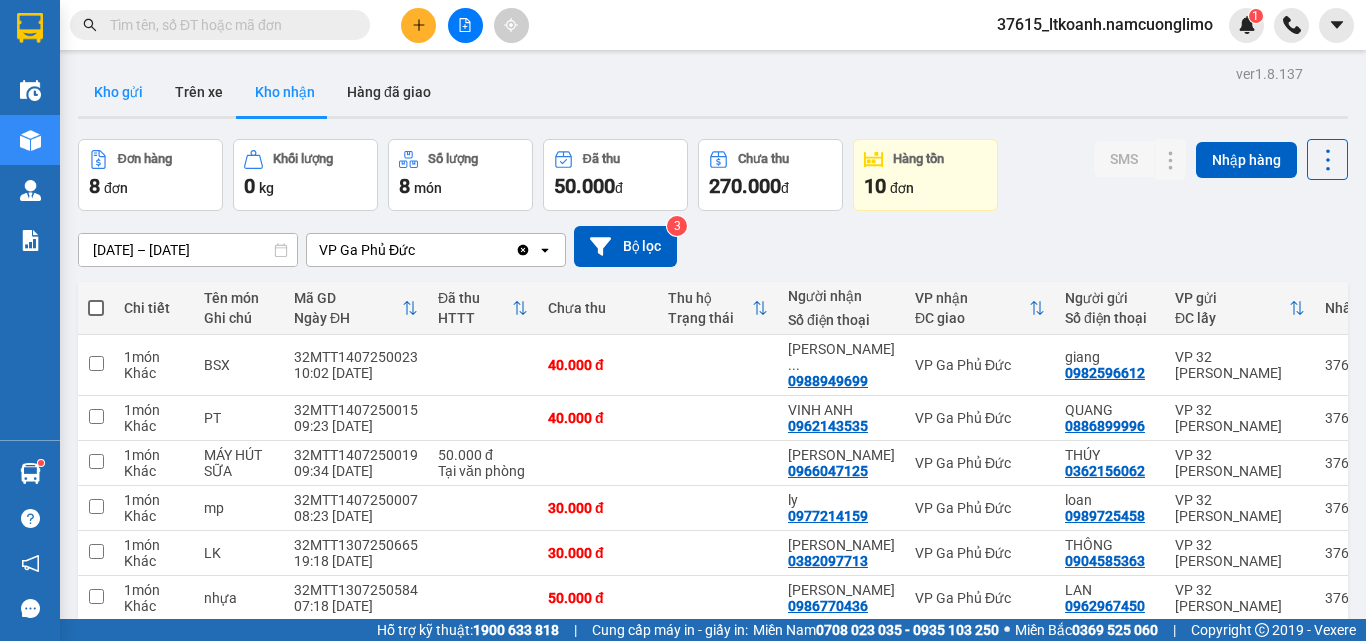 click on "Kho gửi" at bounding box center (118, 92) 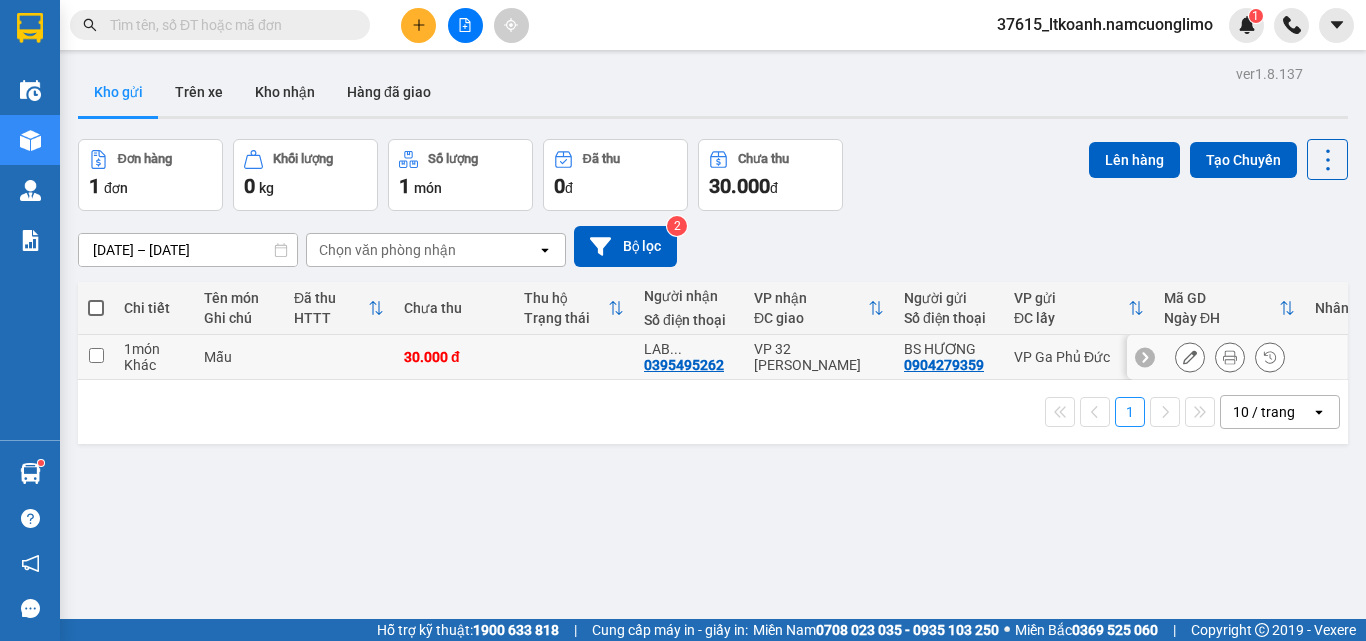 click at bounding box center (96, 355) 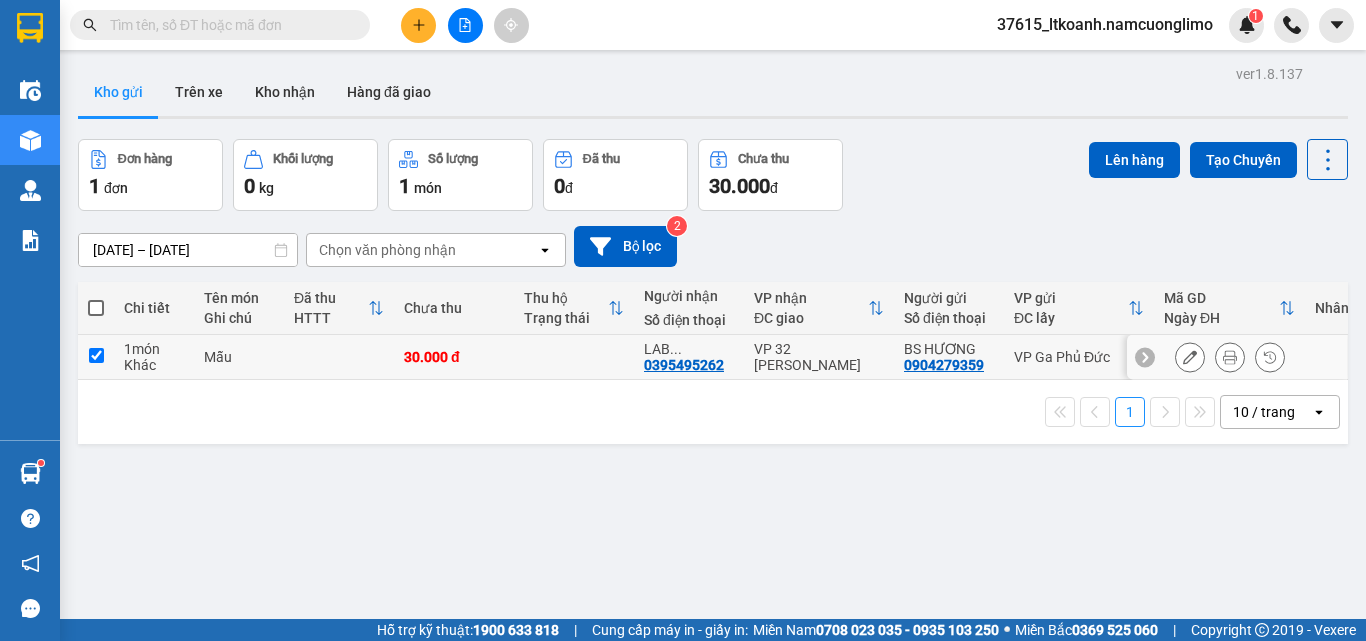 checkbox on "true" 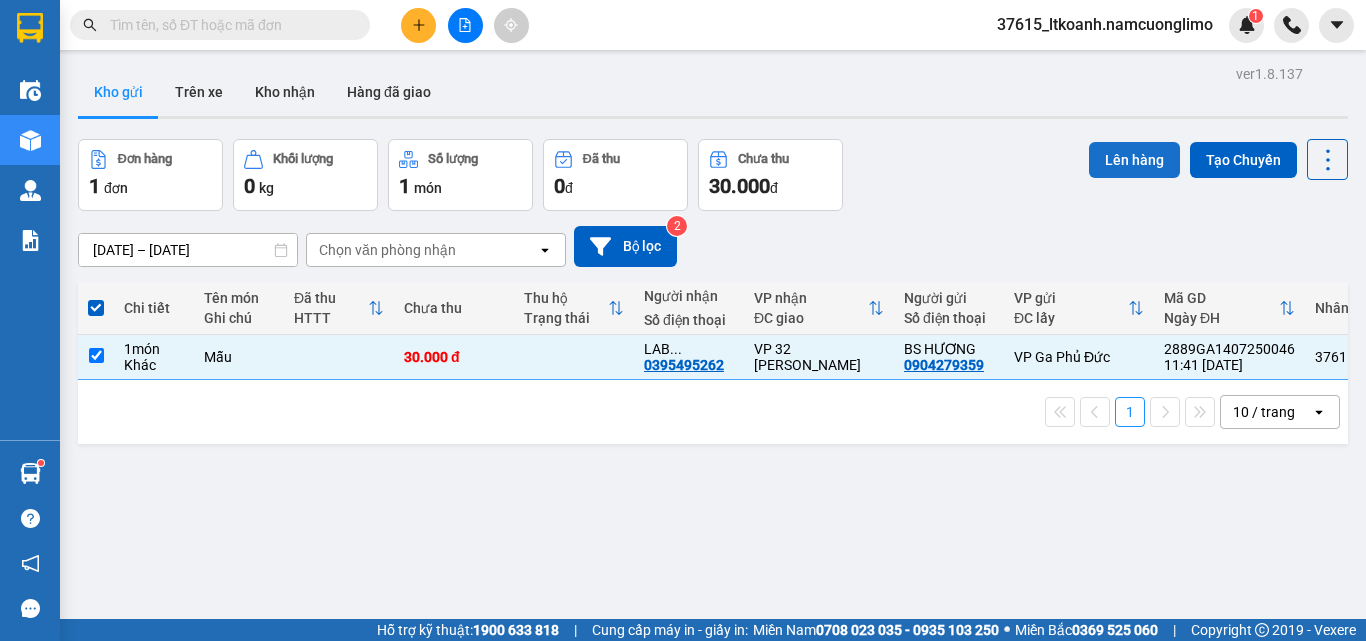 click on "Lên hàng" at bounding box center [1134, 160] 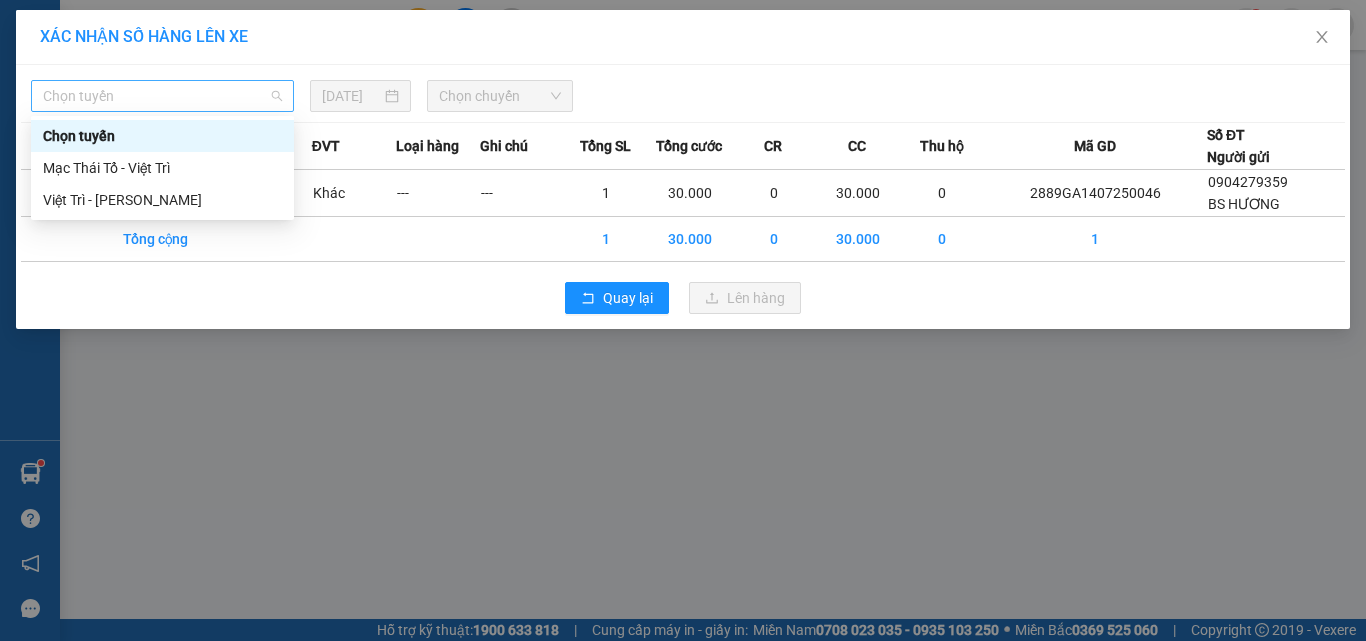 click on "Chọn tuyến" at bounding box center (162, 96) 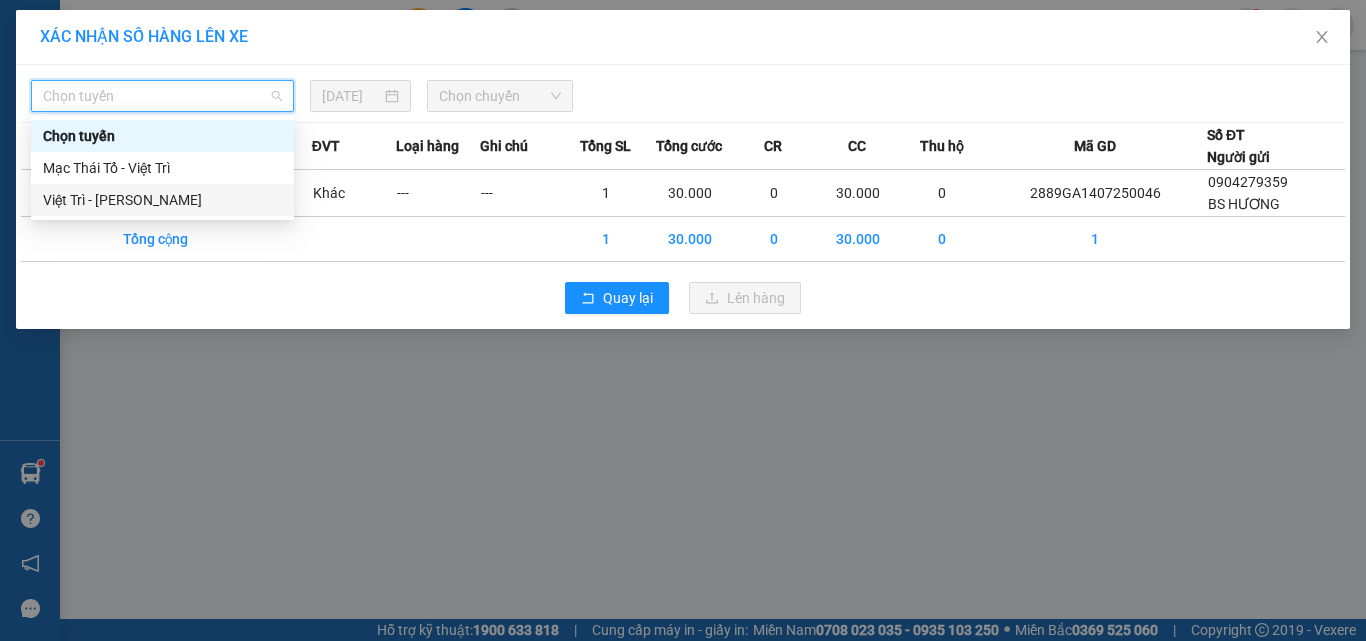 click on "Việt Trì - [PERSON_NAME]" at bounding box center (162, 200) 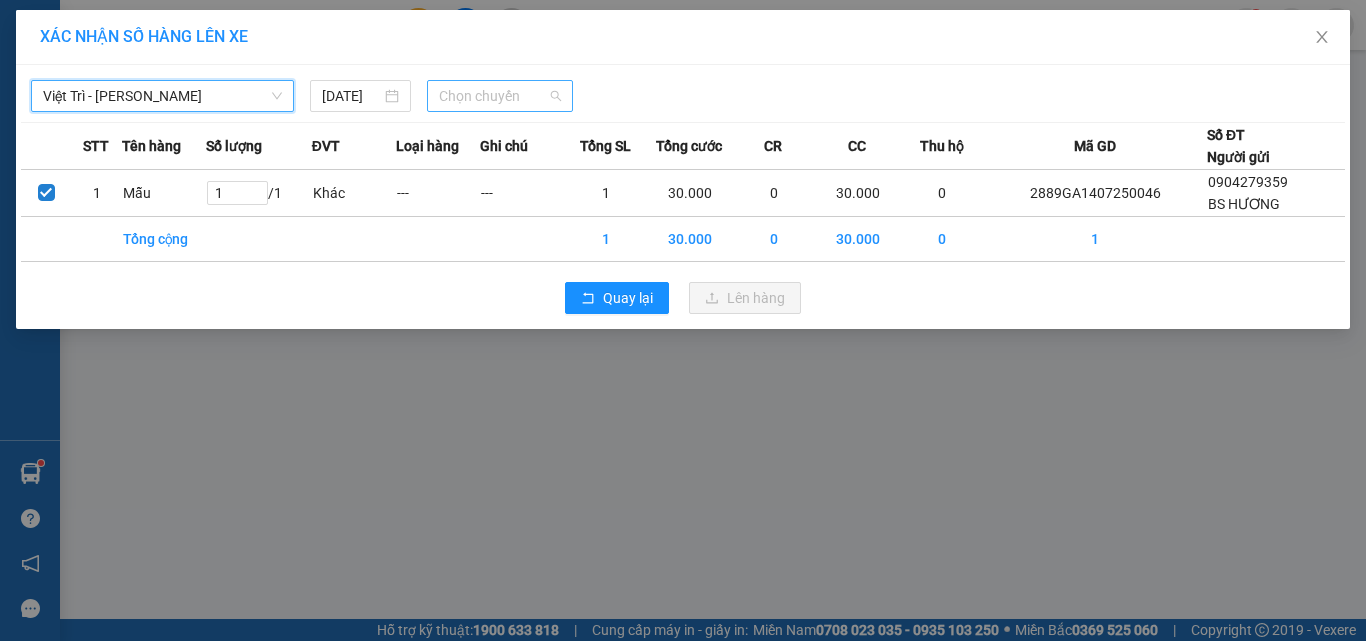 click on "Chọn chuyến" at bounding box center (500, 96) 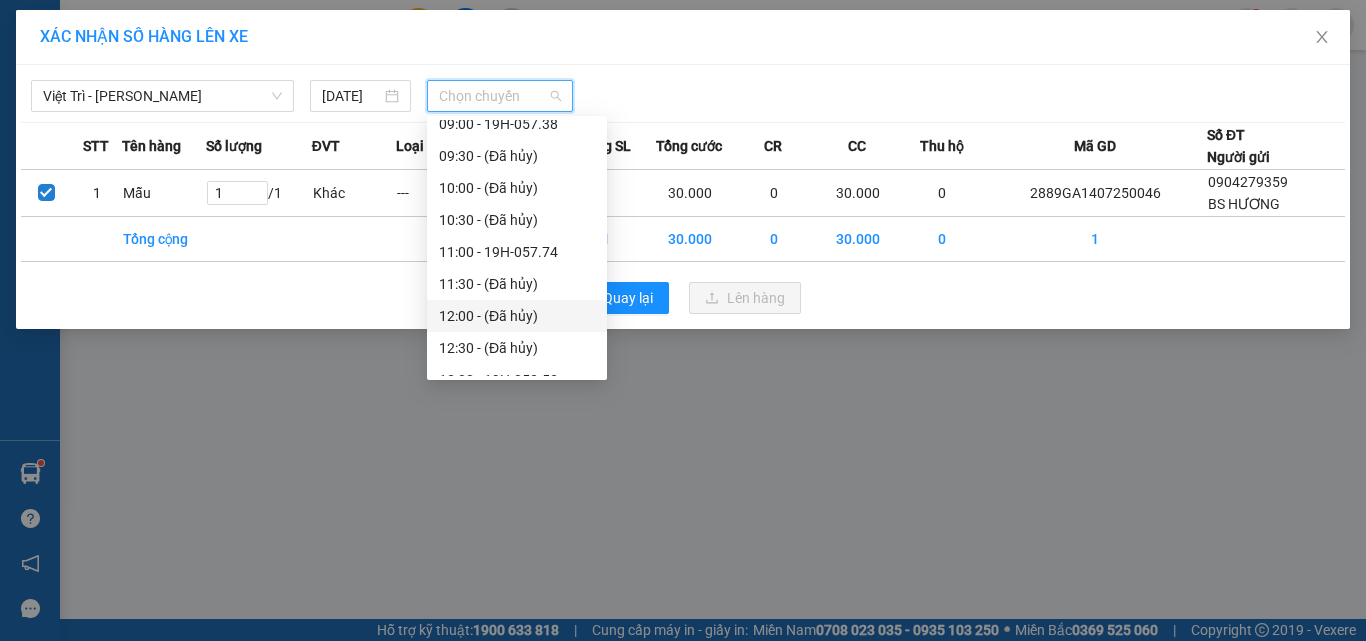scroll, scrollTop: 500, scrollLeft: 0, axis: vertical 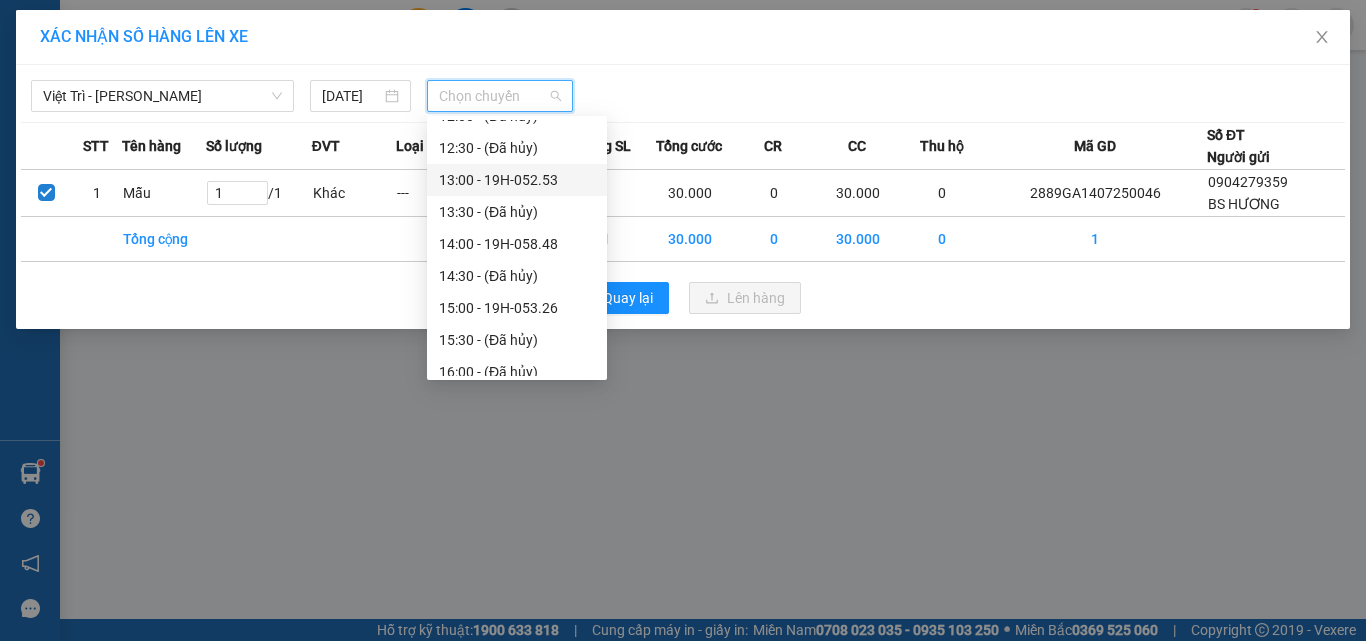 click on "13:00     - 19H-052.53" at bounding box center [517, 180] 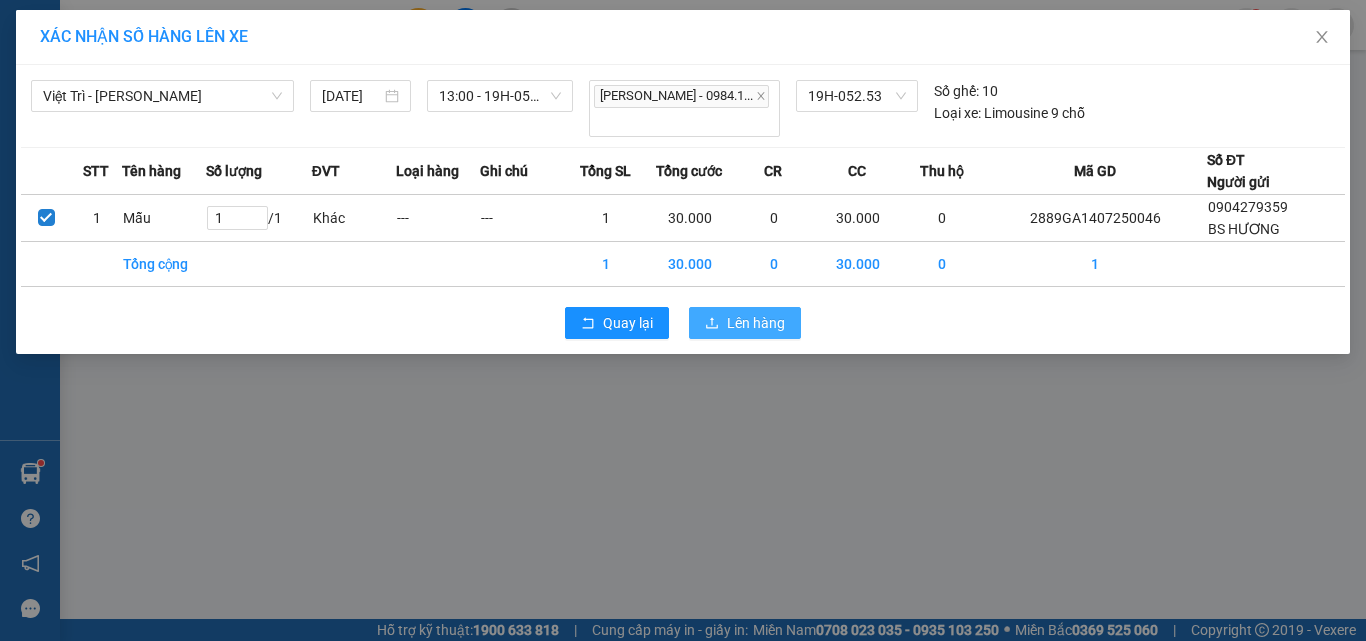 click on "Lên hàng" at bounding box center (756, 323) 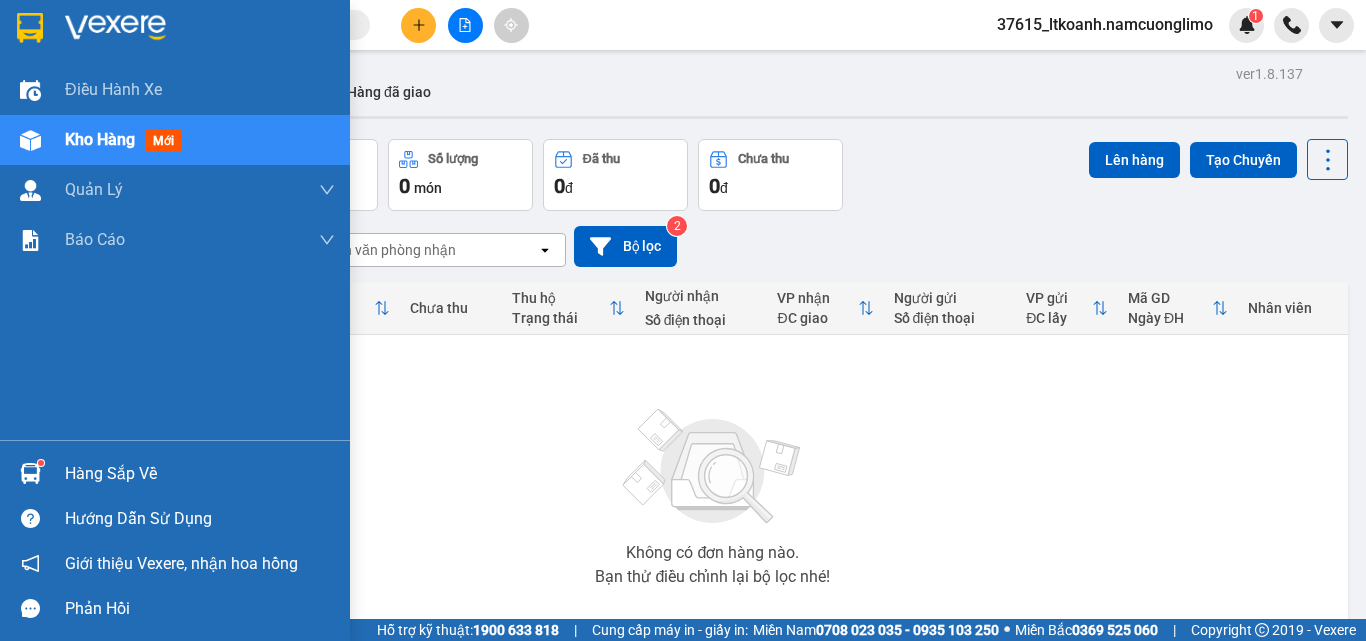 click at bounding box center [30, 28] 